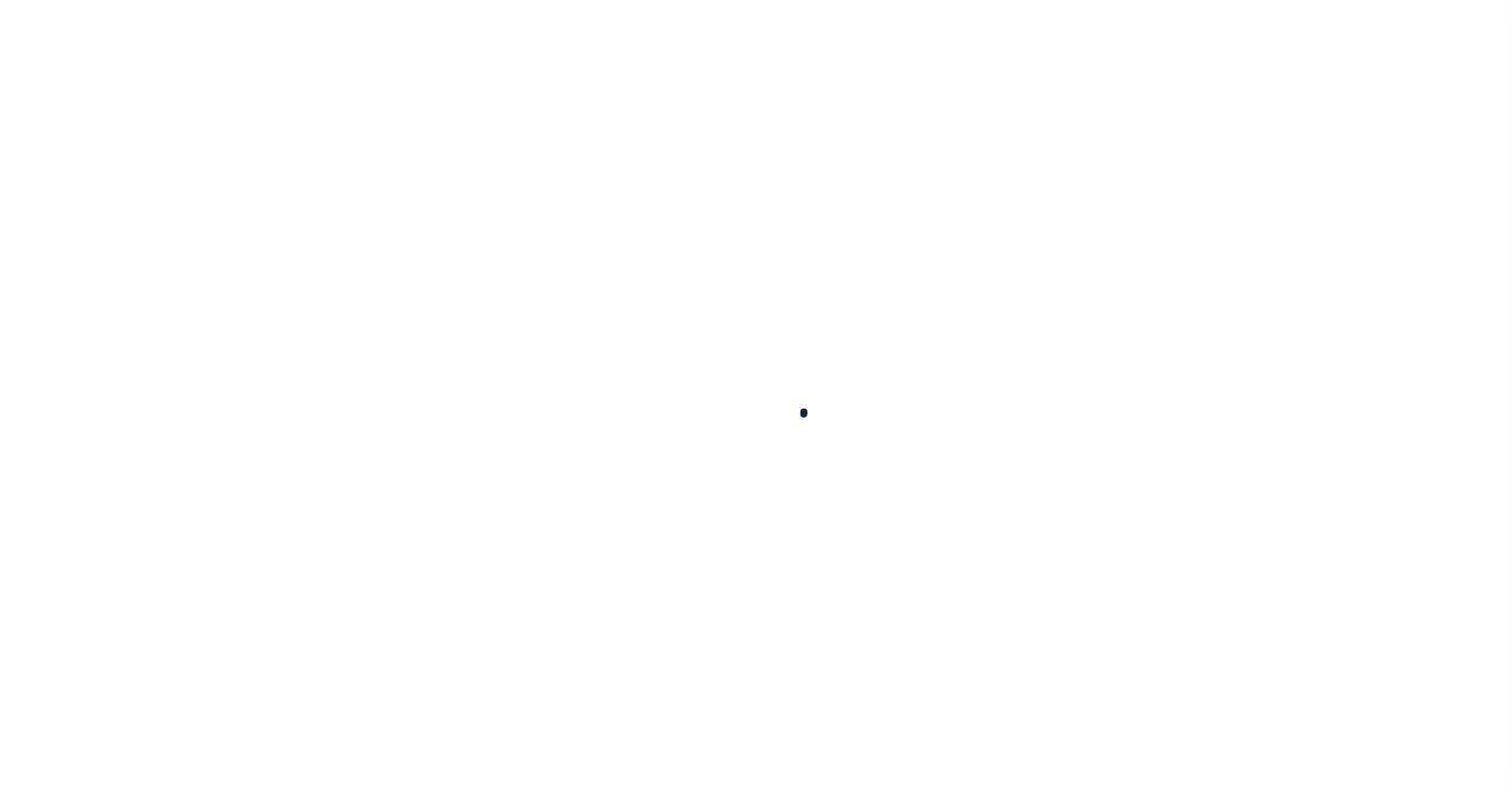 scroll, scrollTop: 0, scrollLeft: 0, axis: both 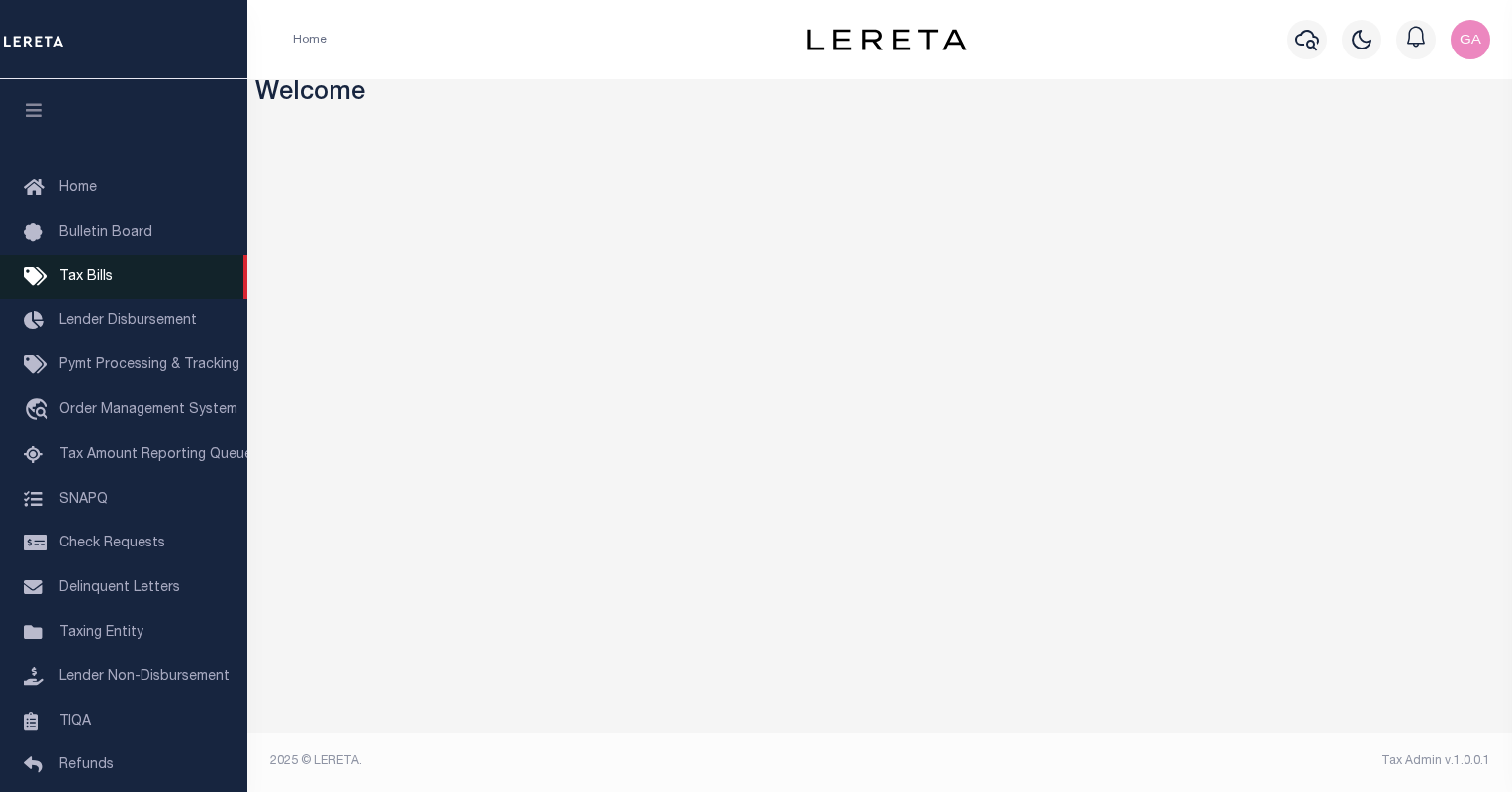 click on "Tax Bills" at bounding box center (86, 277) 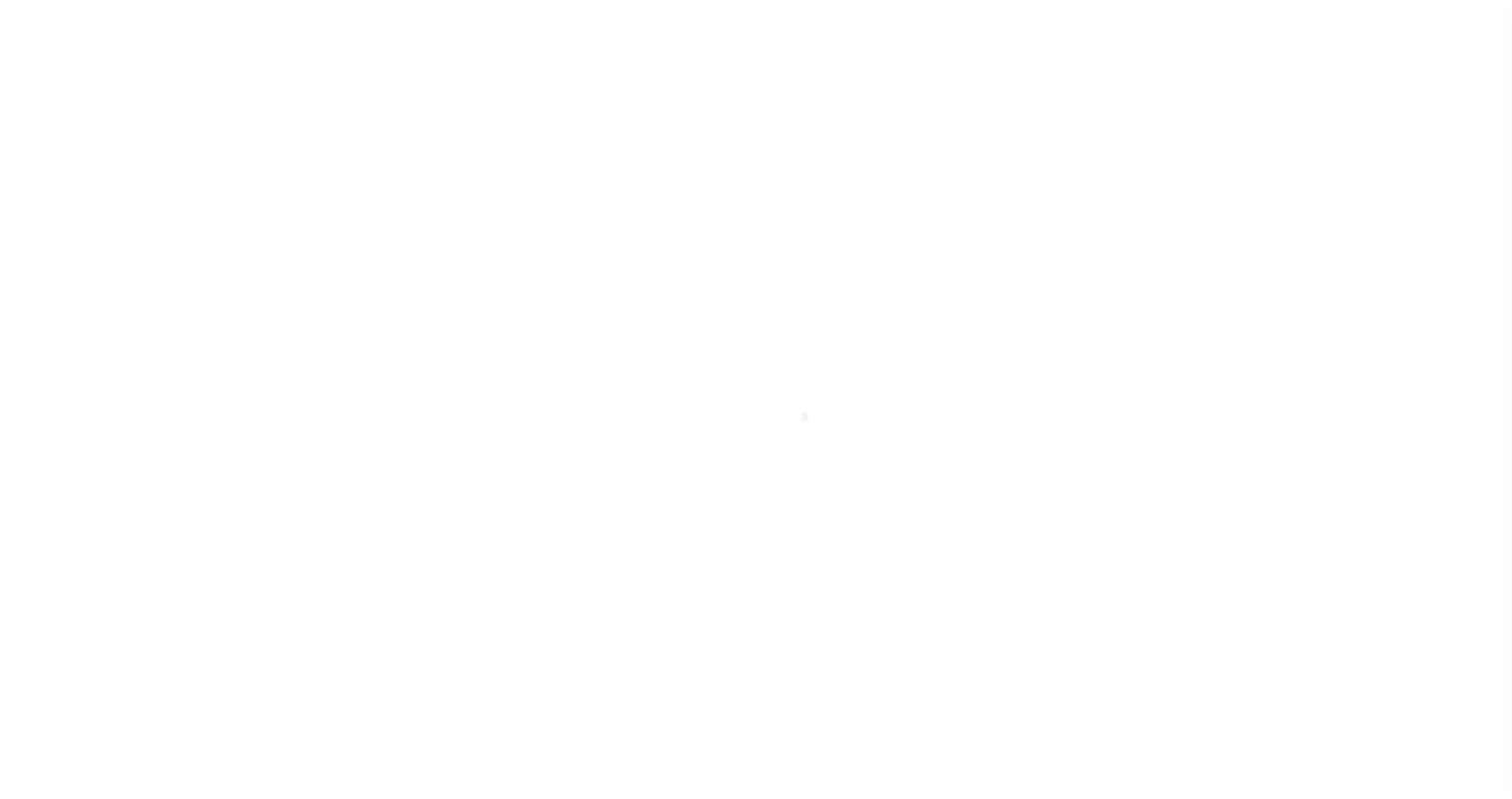 select 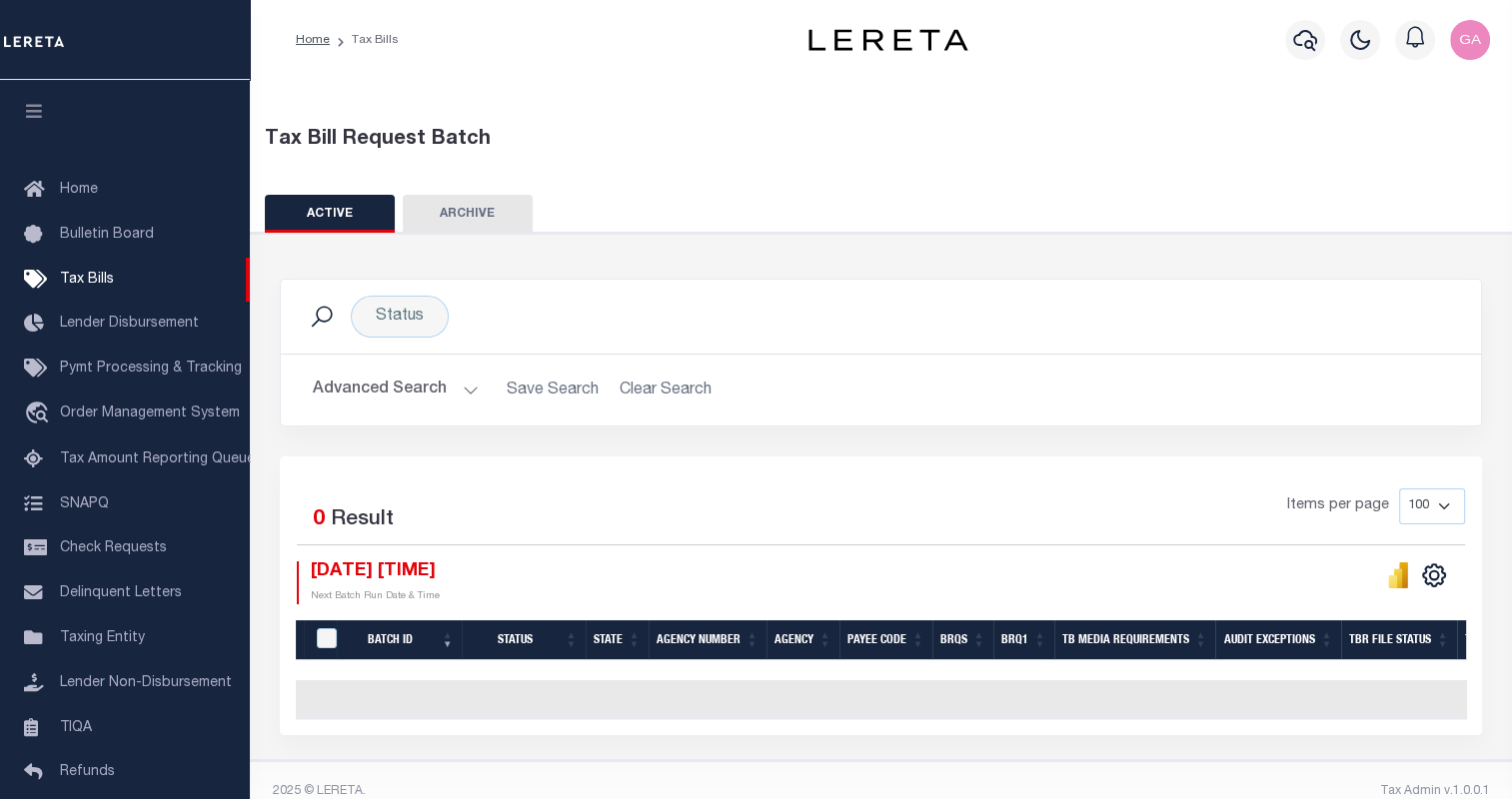 click on "Advanced Search
Save Search Clear Search
TaxBillBatches_dynamictable_____DefaultSaveFilter" at bounding box center [880, 390] 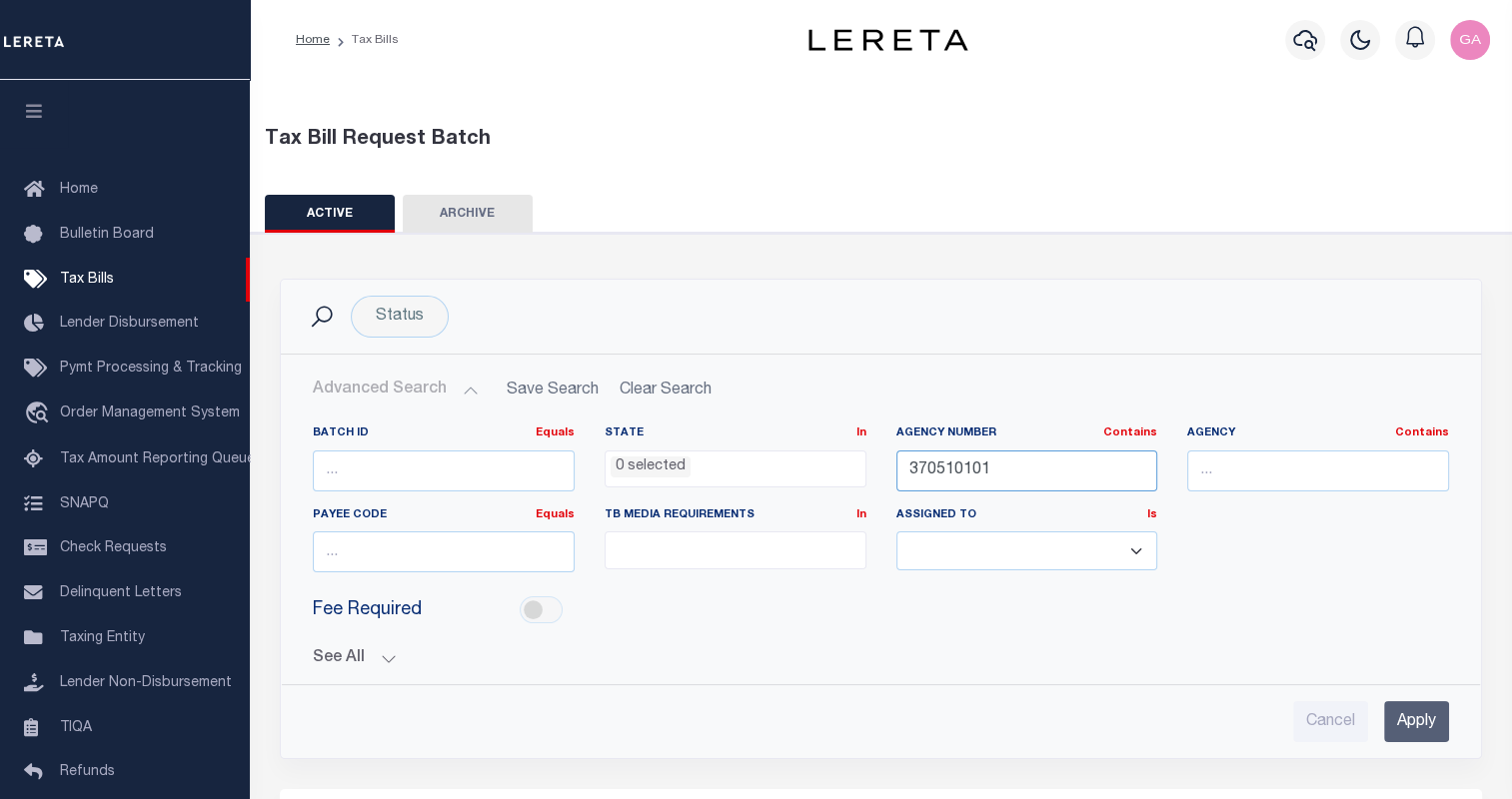 drag, startPoint x: 1027, startPoint y: 462, endPoint x: 692, endPoint y: 459, distance: 335.0134 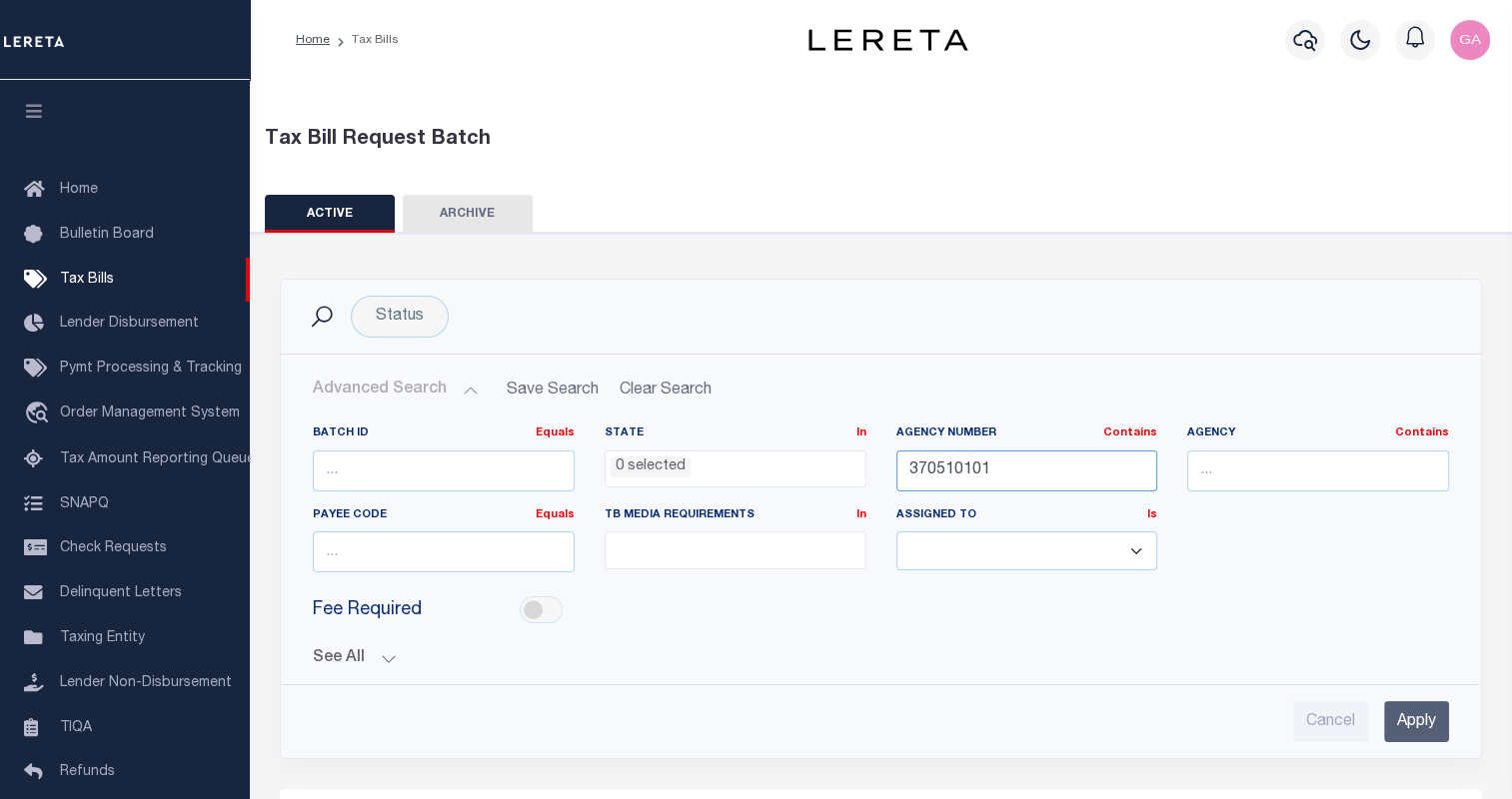 click on "Batch ID
Equals
Equals Is Not Equal To Is Greater Than Is Less Than
State
In
In
AK AL AR AZ CA CO CT" at bounding box center [880, 506] 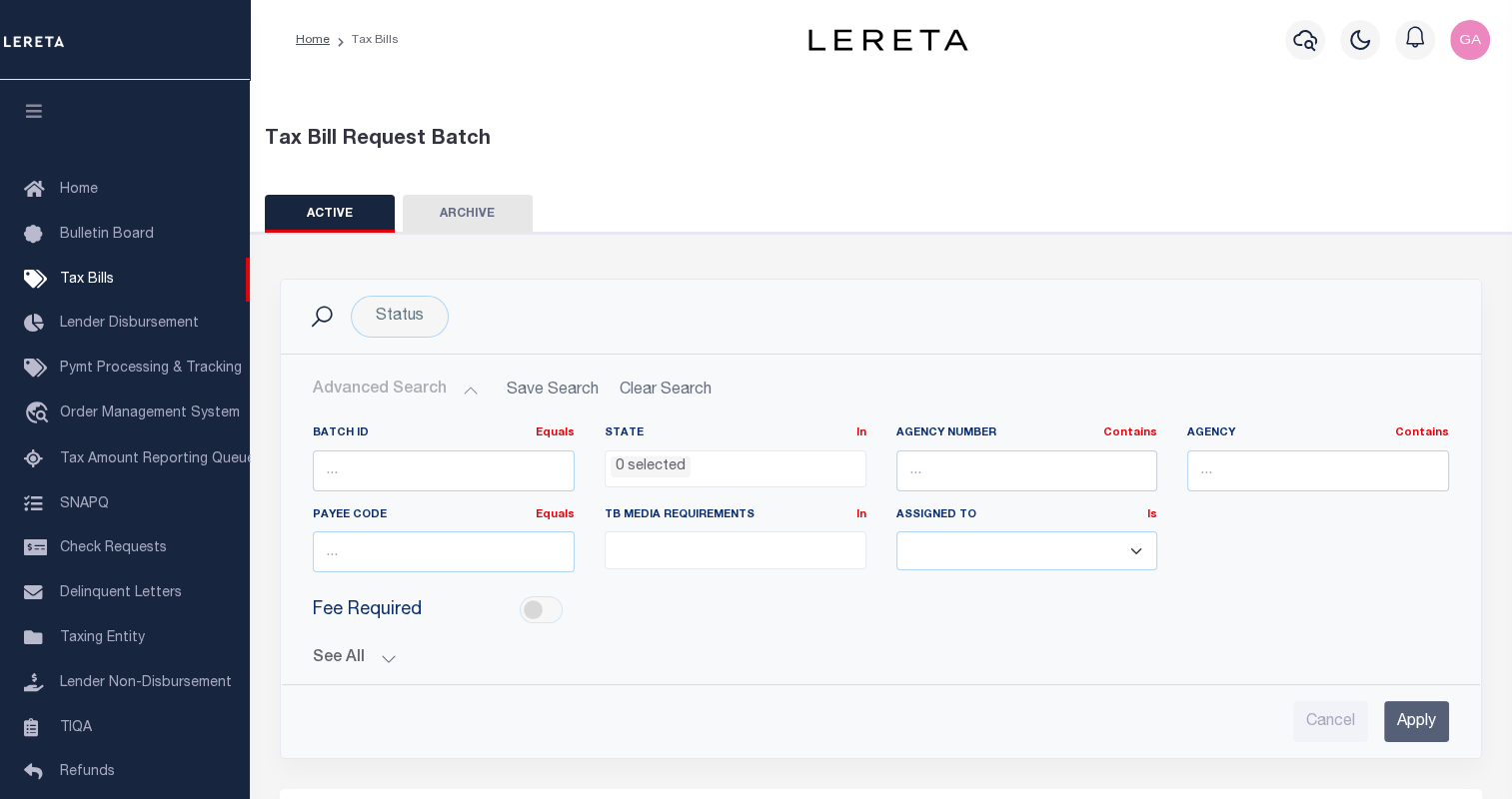 click on "Tax Bill Request Batch
ACTIVE
ARCHIVE
HISTORY
In In" at bounding box center [881, 585] 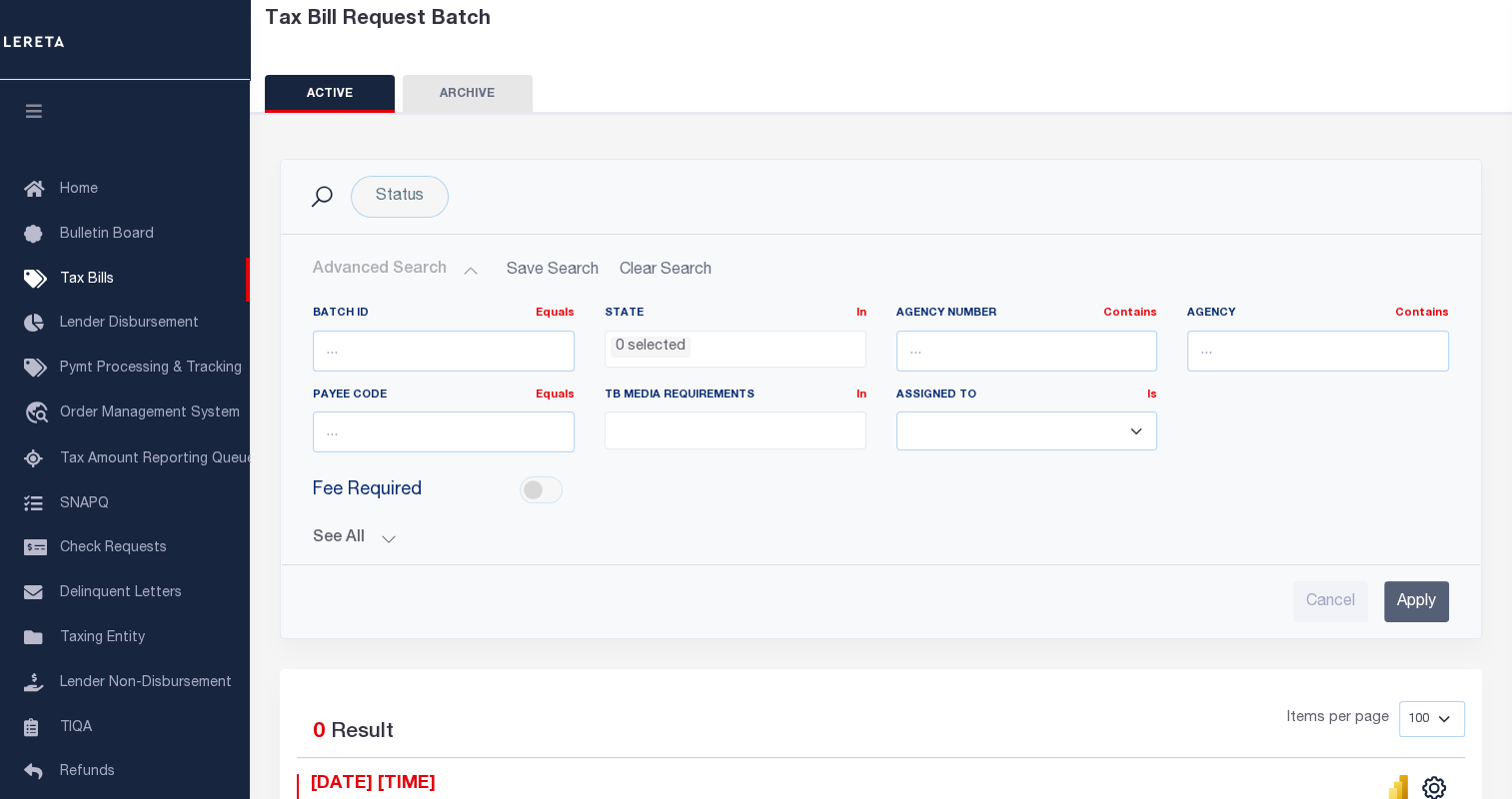 scroll, scrollTop: 183, scrollLeft: 0, axis: vertical 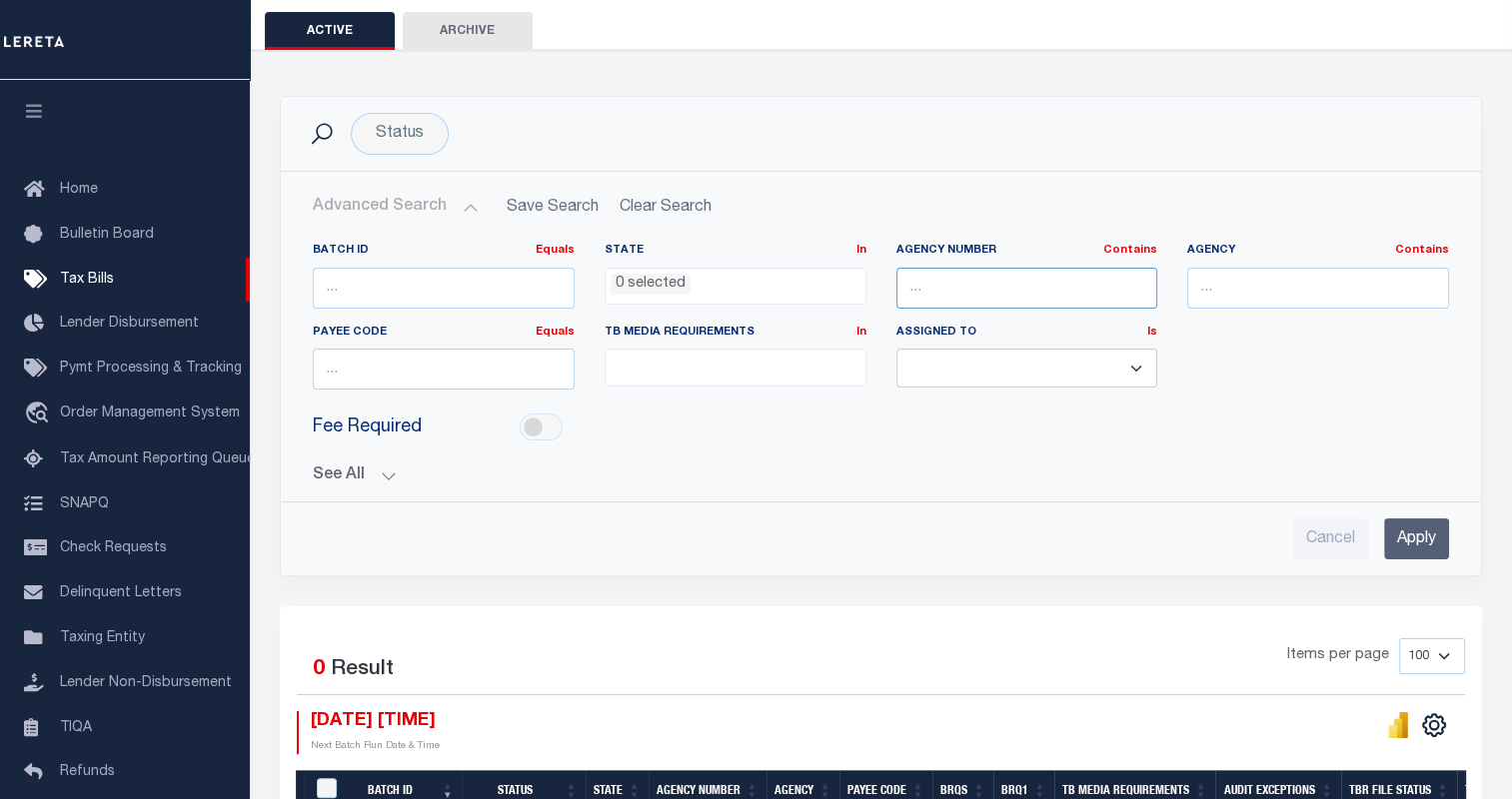 click at bounding box center (1027, 288) 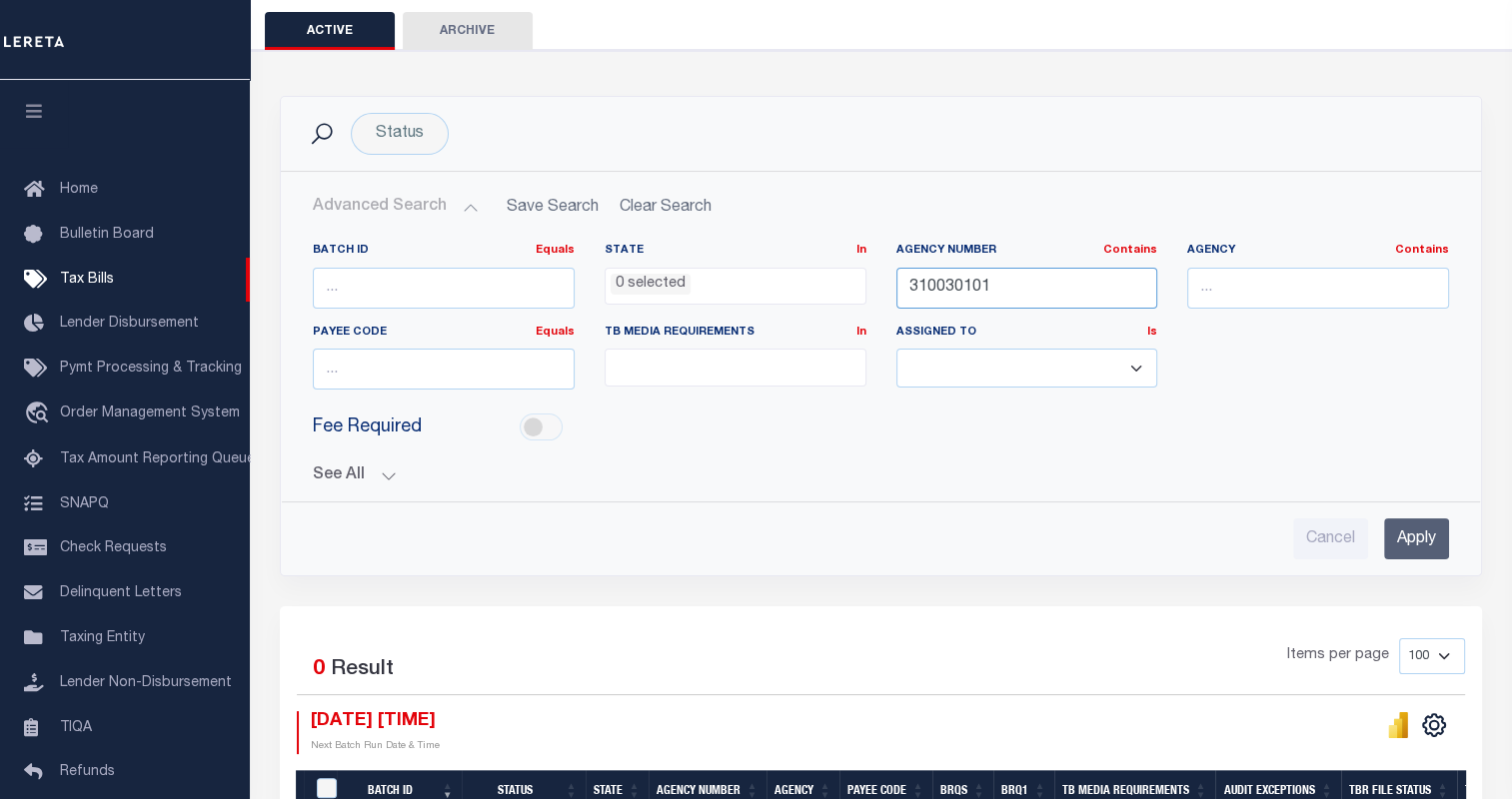 type on "310030101" 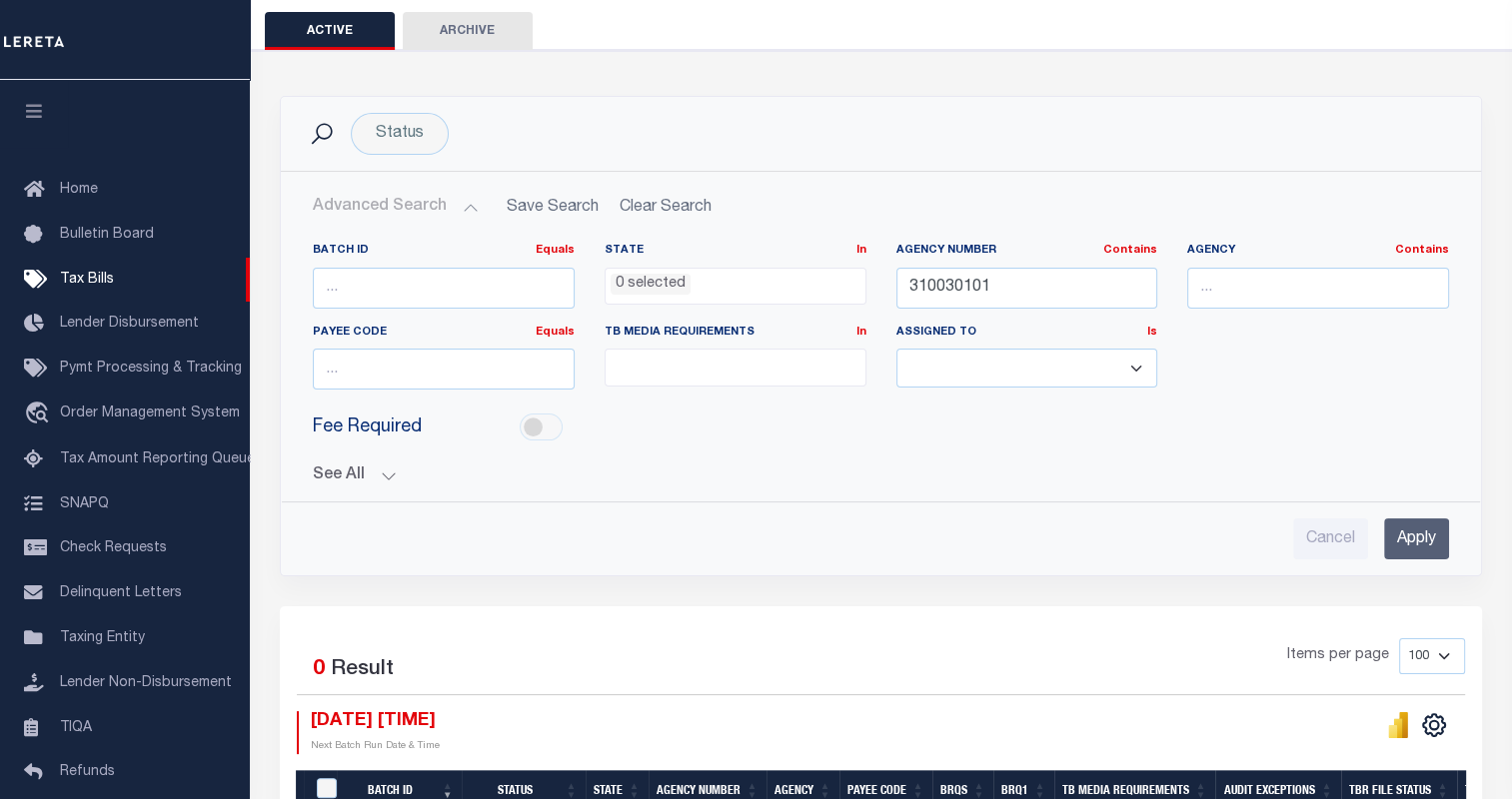 click on "Apply" at bounding box center (1416, 538) 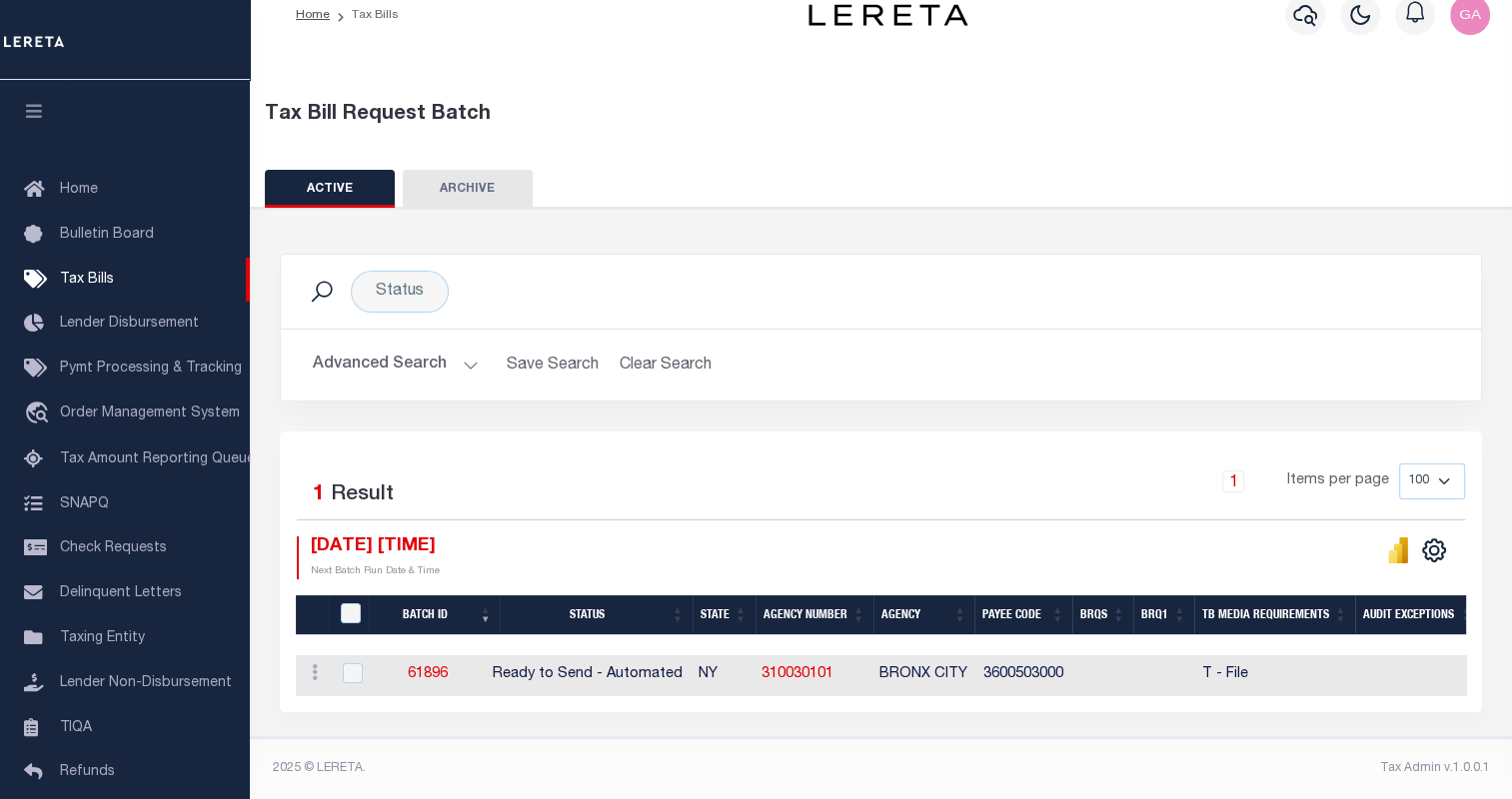 scroll, scrollTop: 35, scrollLeft: 0, axis: vertical 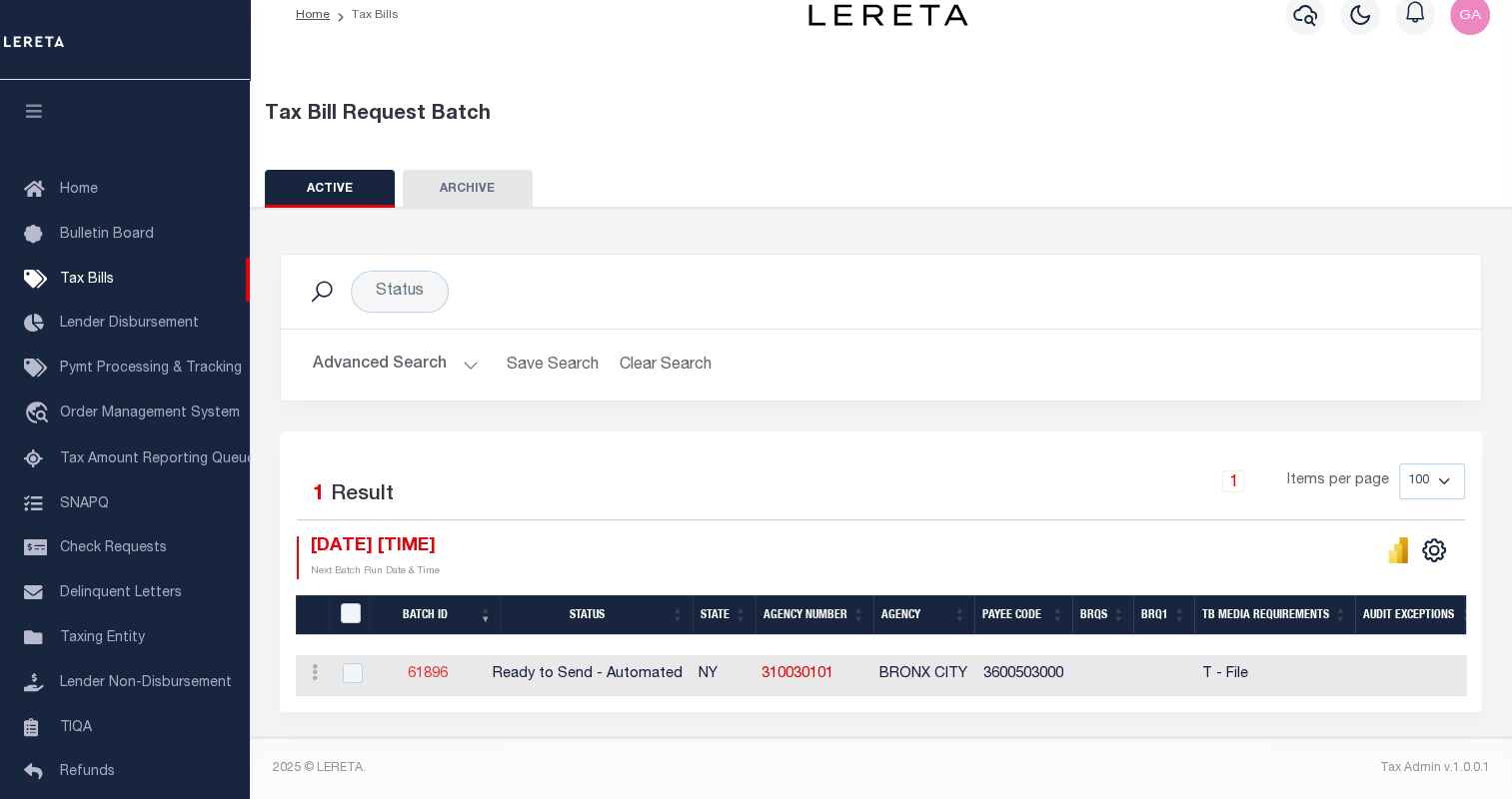 click on "61896" at bounding box center [428, 674] 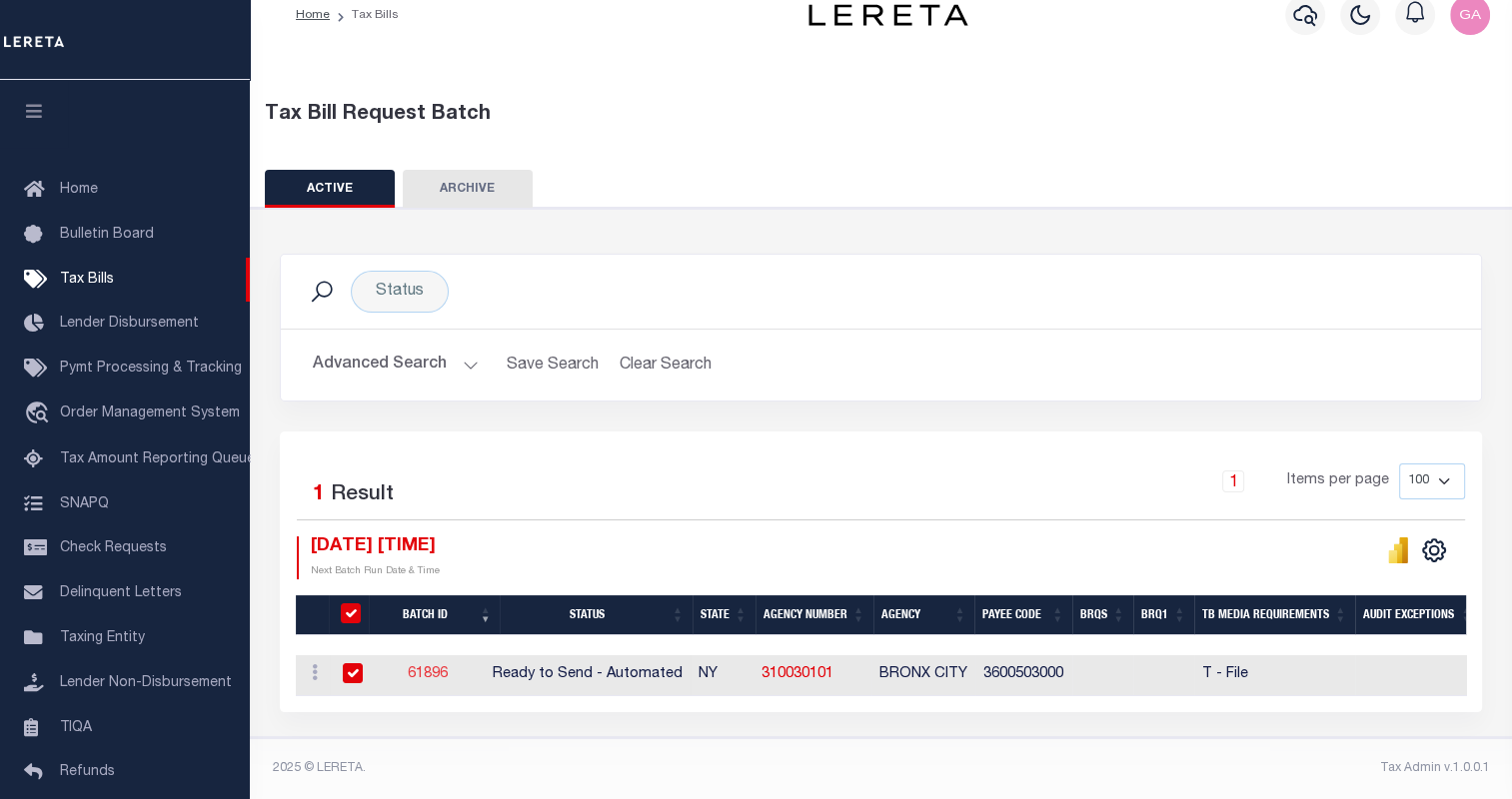 select on "RTA" 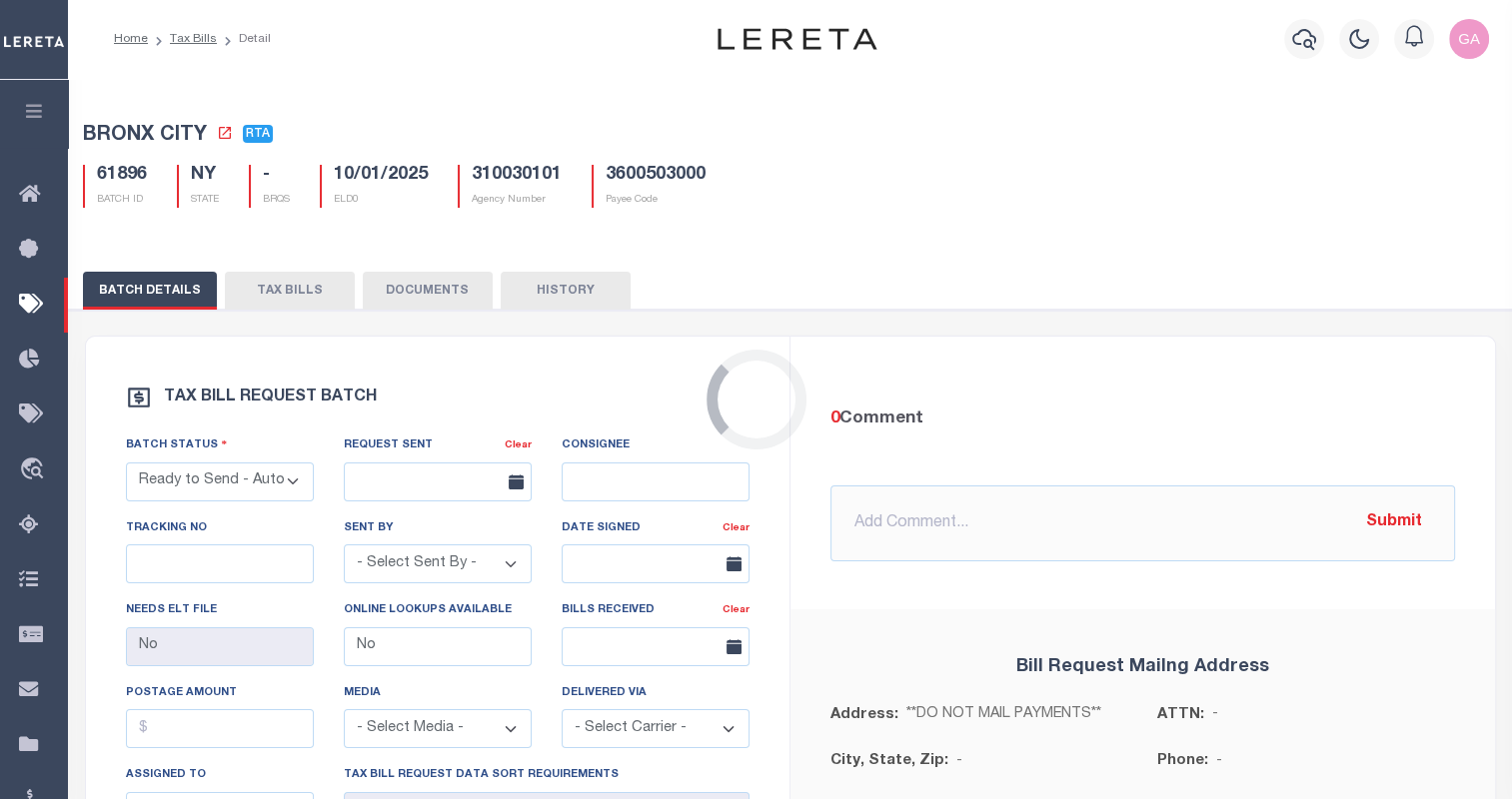 scroll, scrollTop: 0, scrollLeft: 0, axis: both 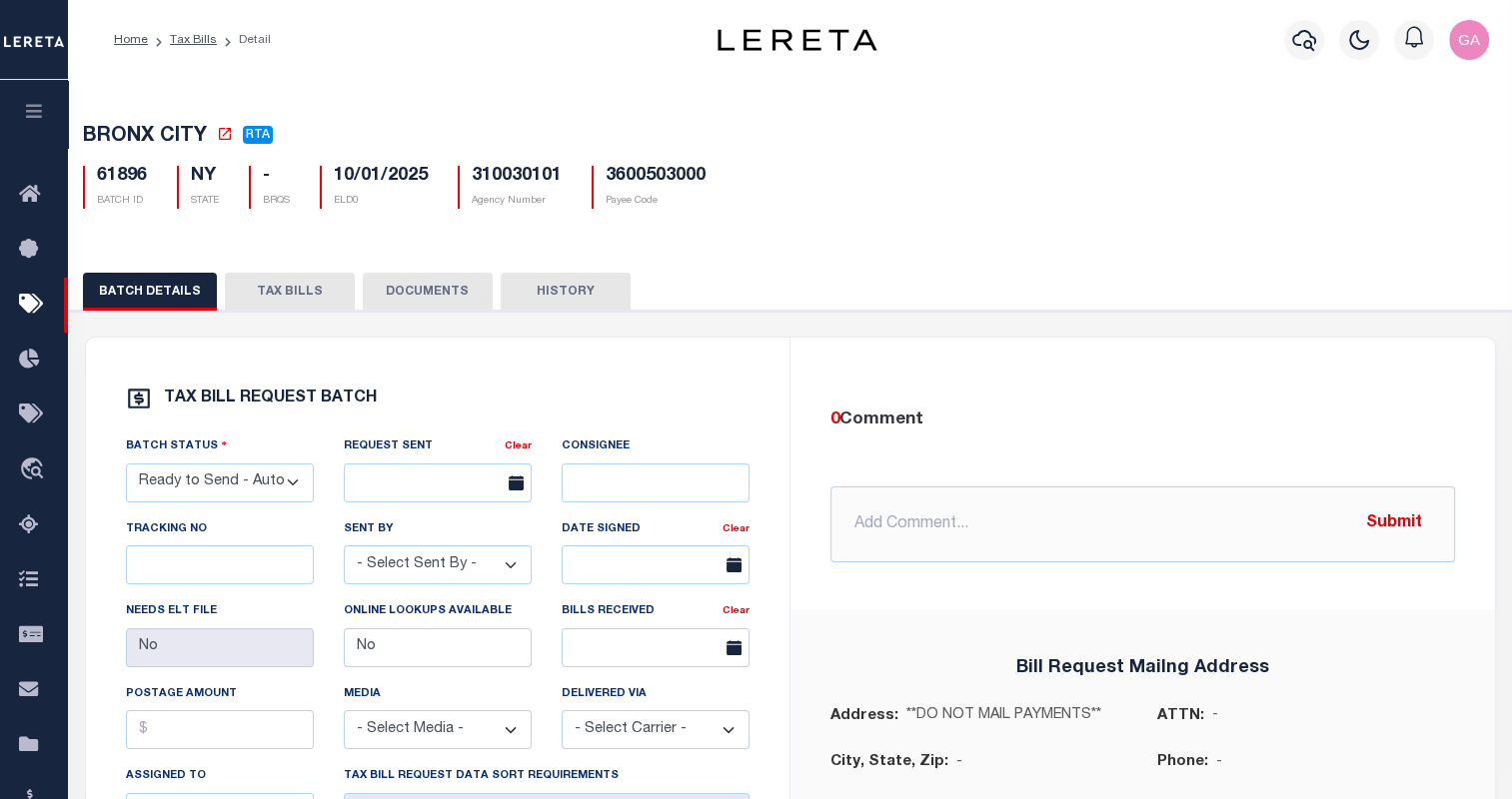 click on "TAX BILLS" at bounding box center [290, 292] 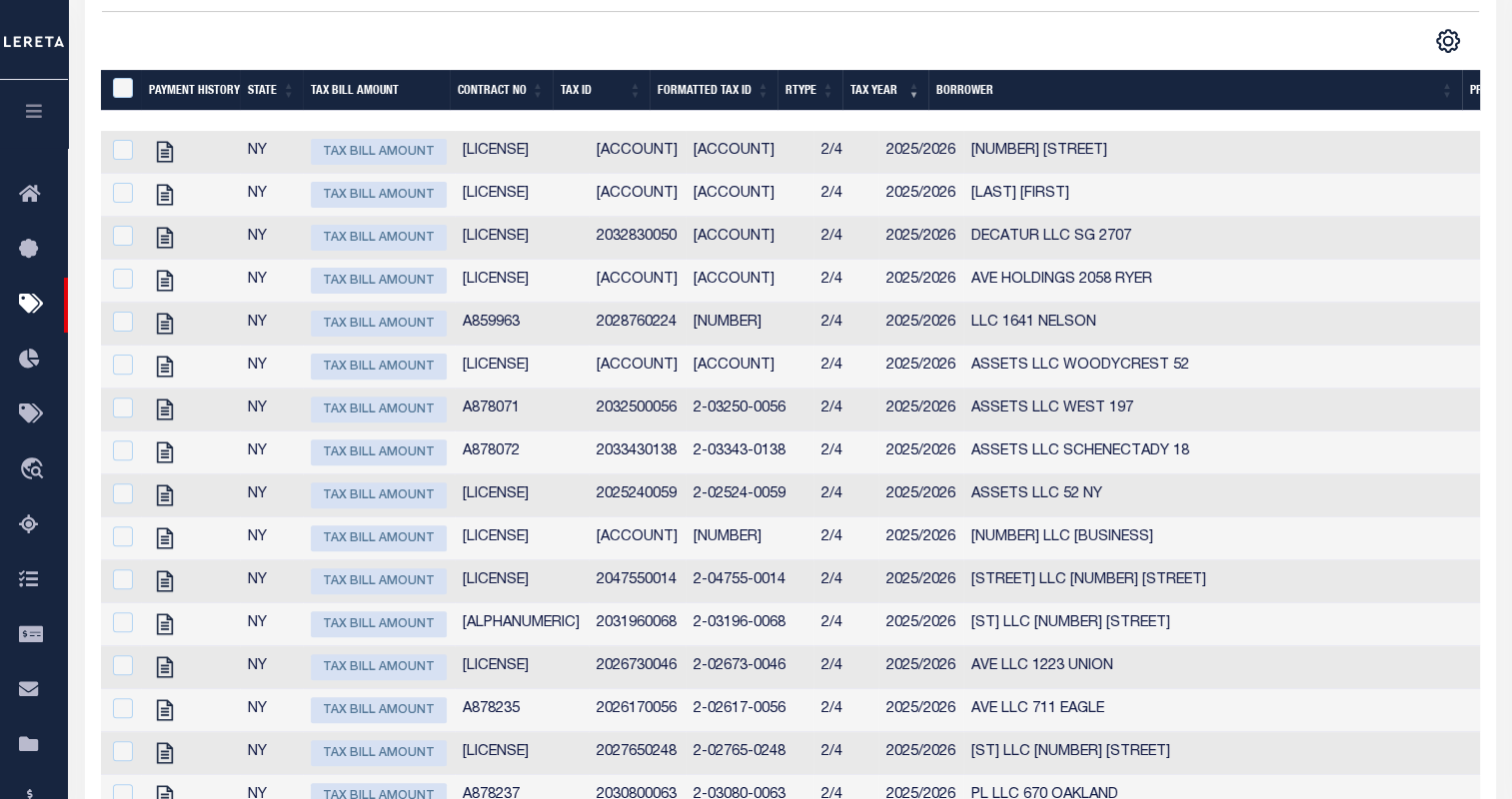 scroll, scrollTop: 588, scrollLeft: 0, axis: vertical 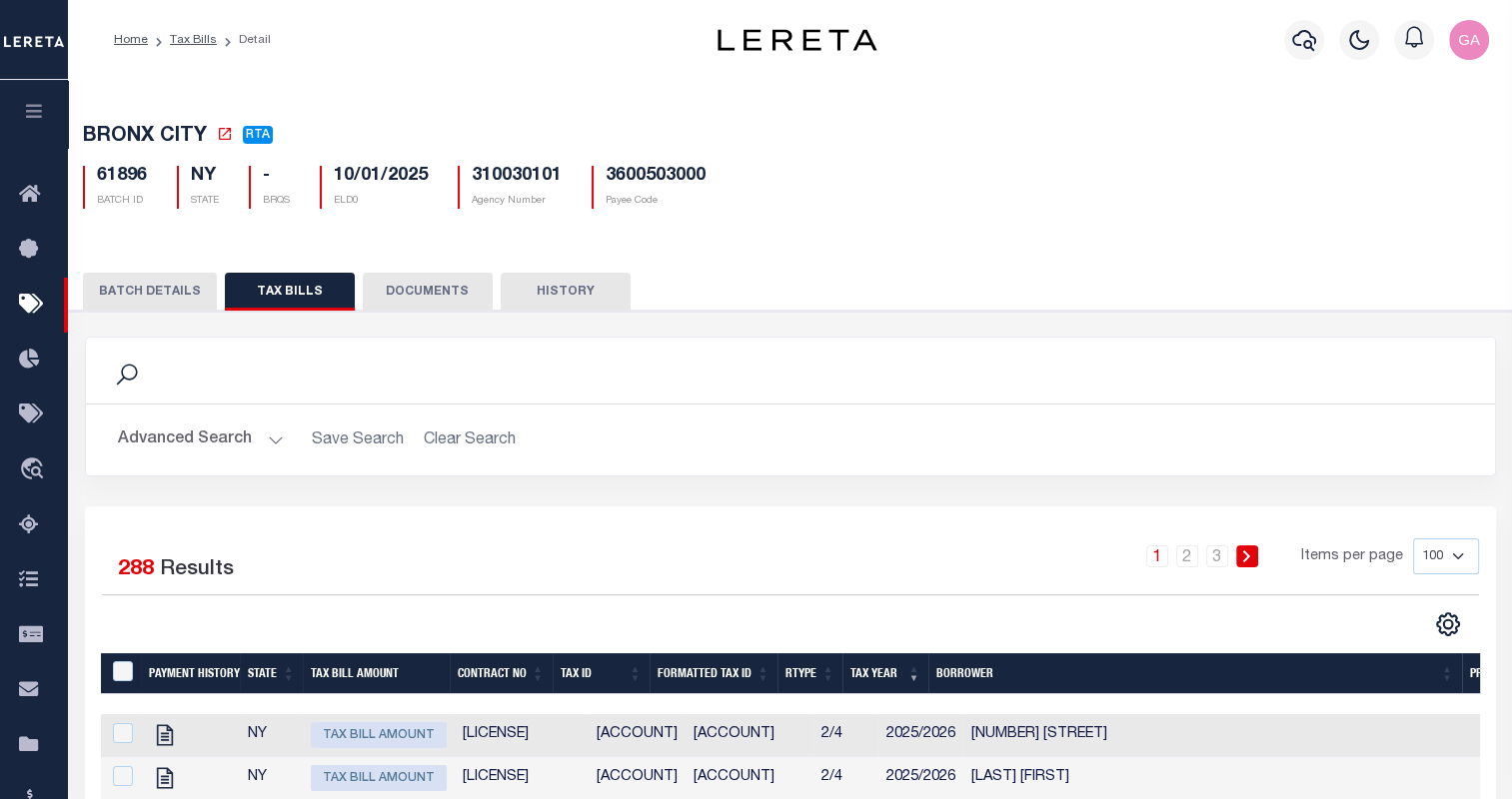 click on "310030101" at bounding box center (517, 177) 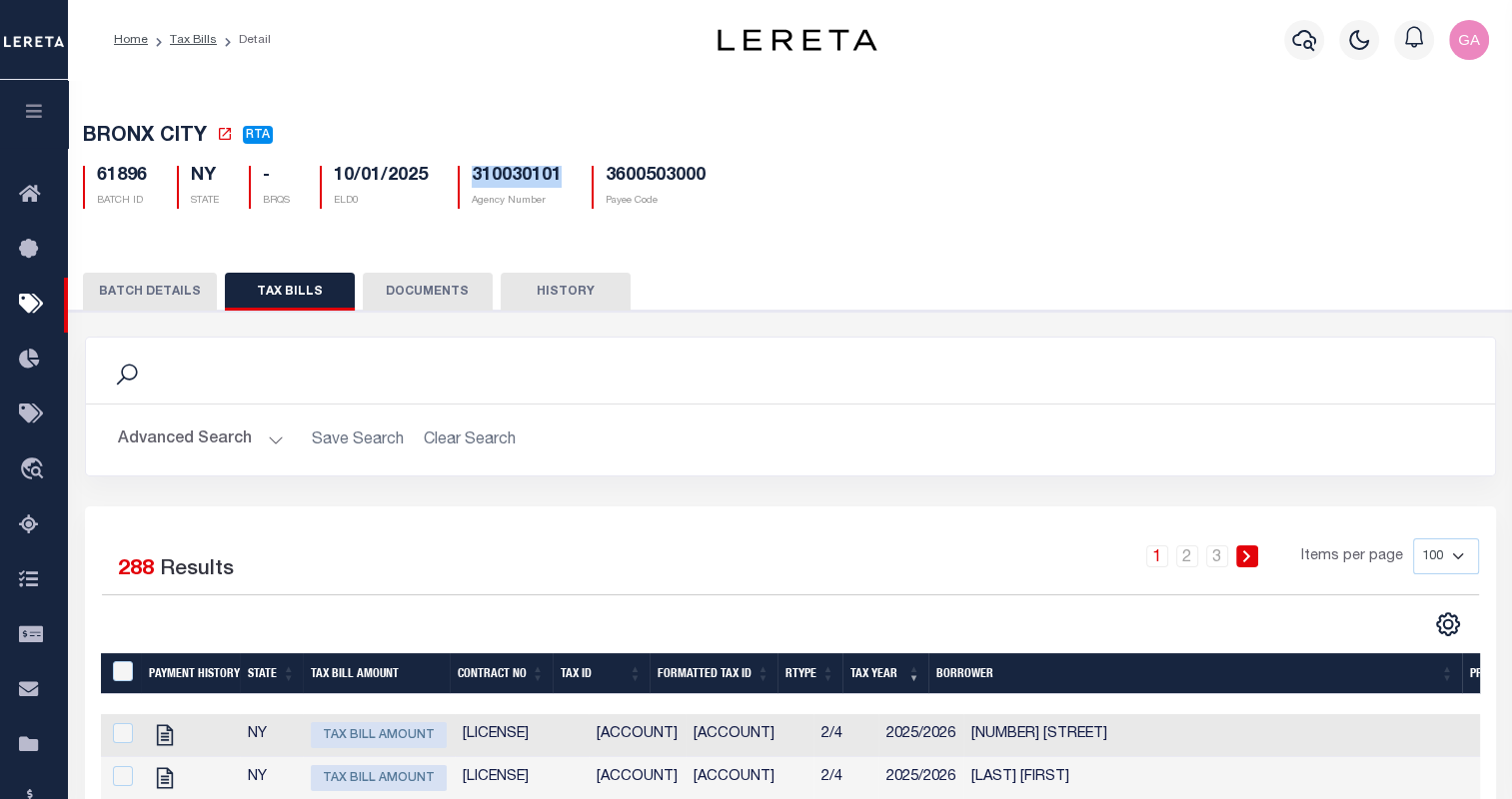 click on "310030101" at bounding box center [517, 177] 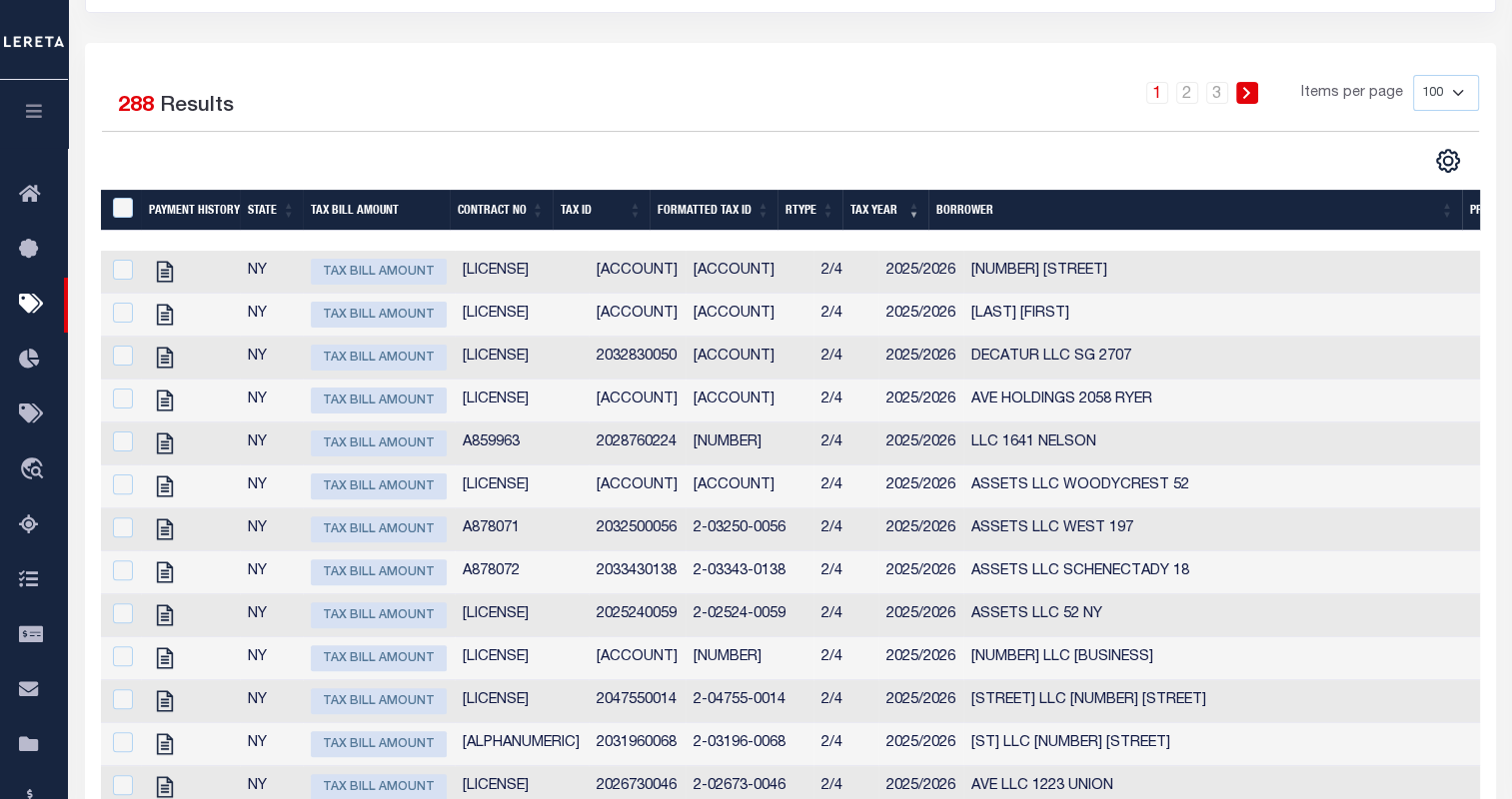 scroll, scrollTop: 487, scrollLeft: 0, axis: vertical 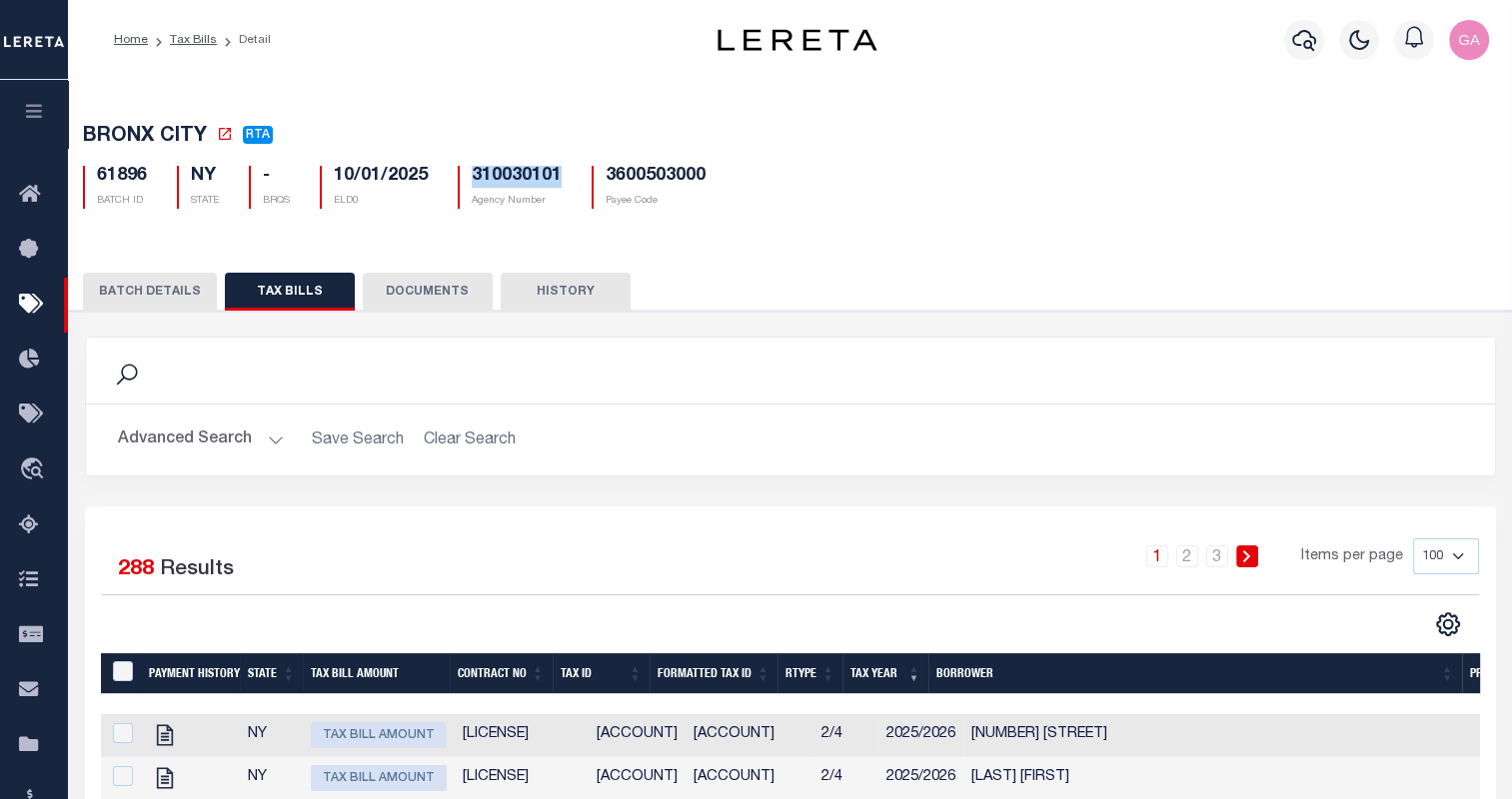 click on "BATCH DETAILS" at bounding box center [150, 292] 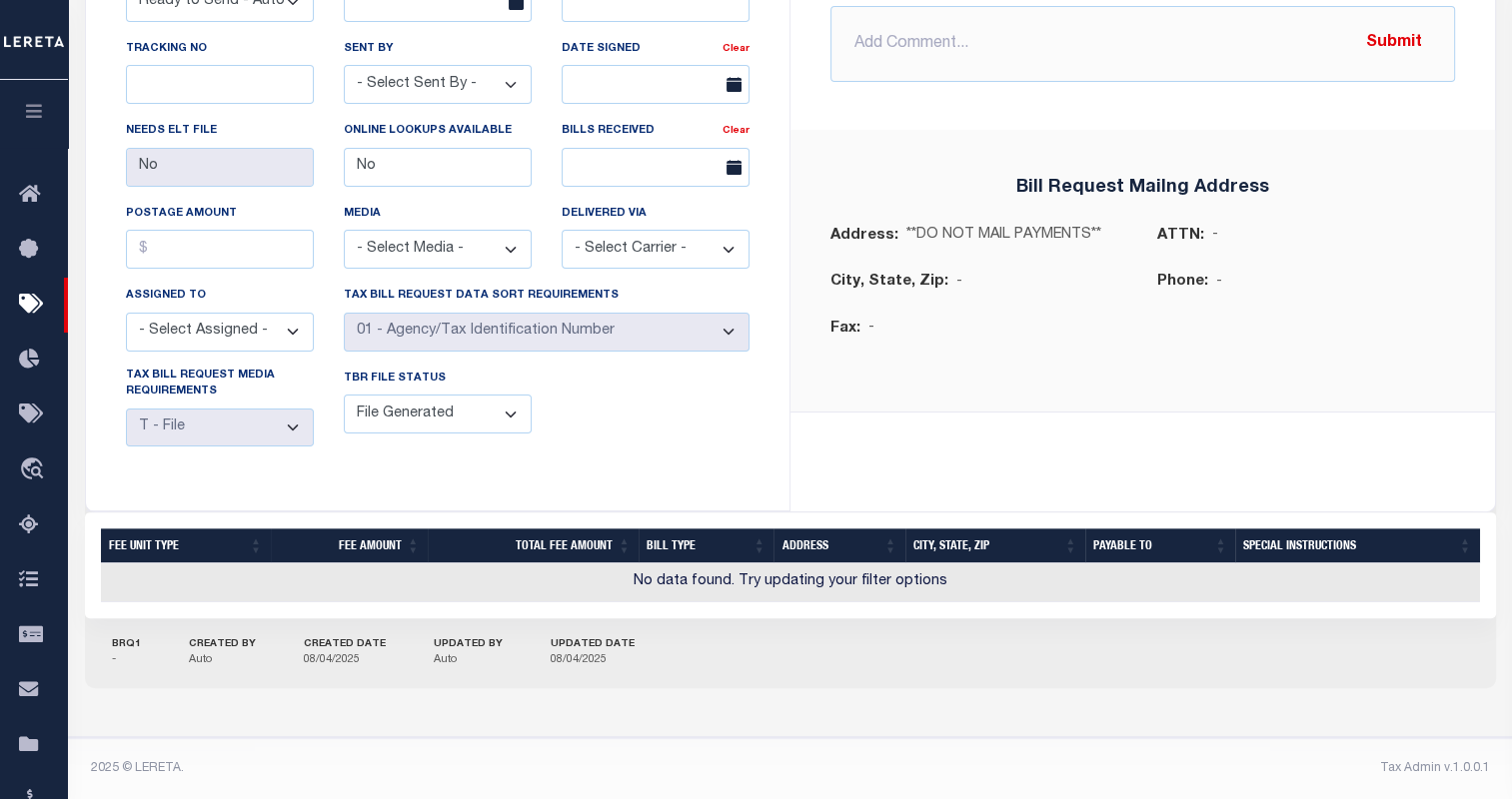 type 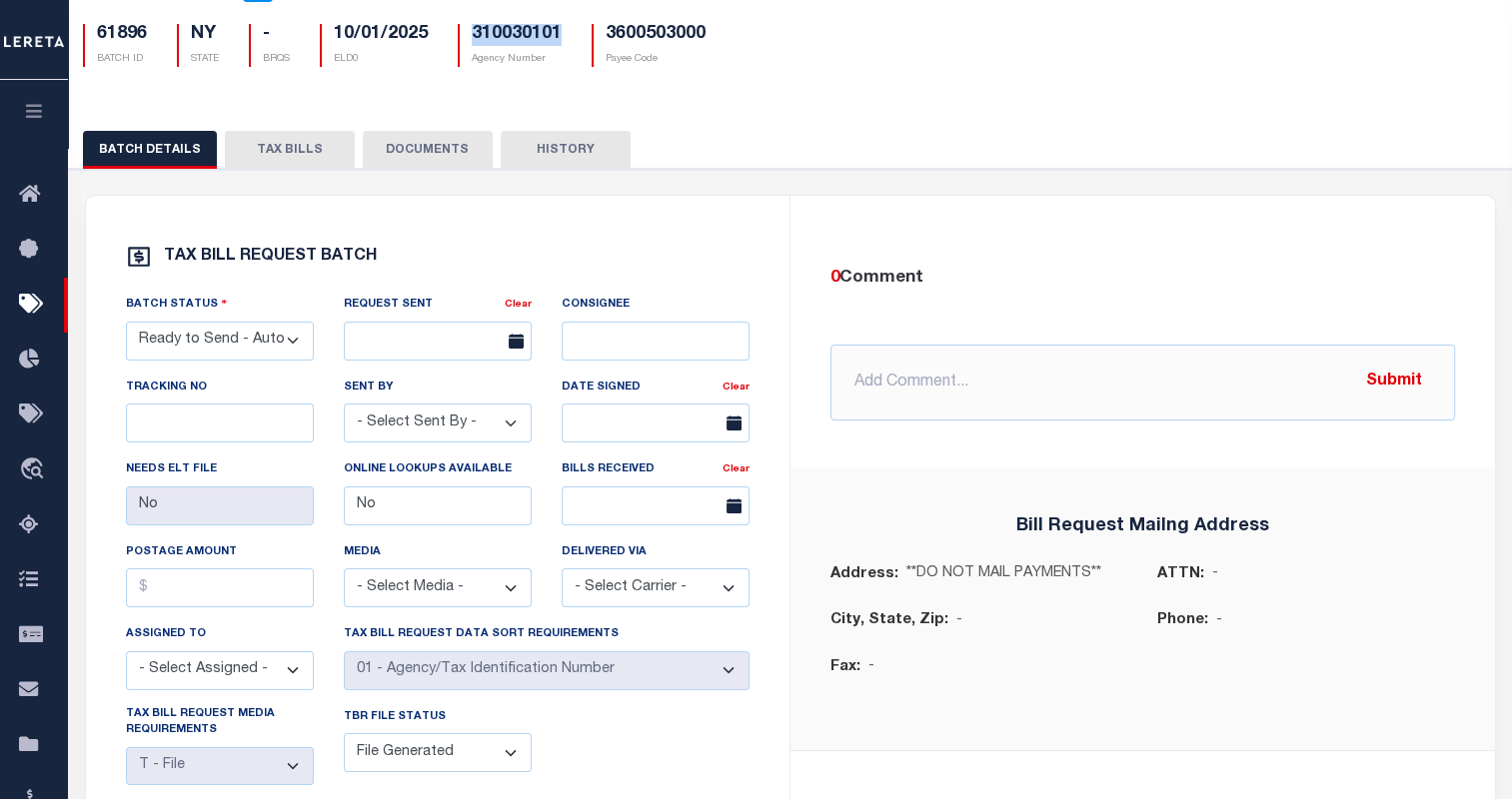 scroll, scrollTop: 139, scrollLeft: 0, axis: vertical 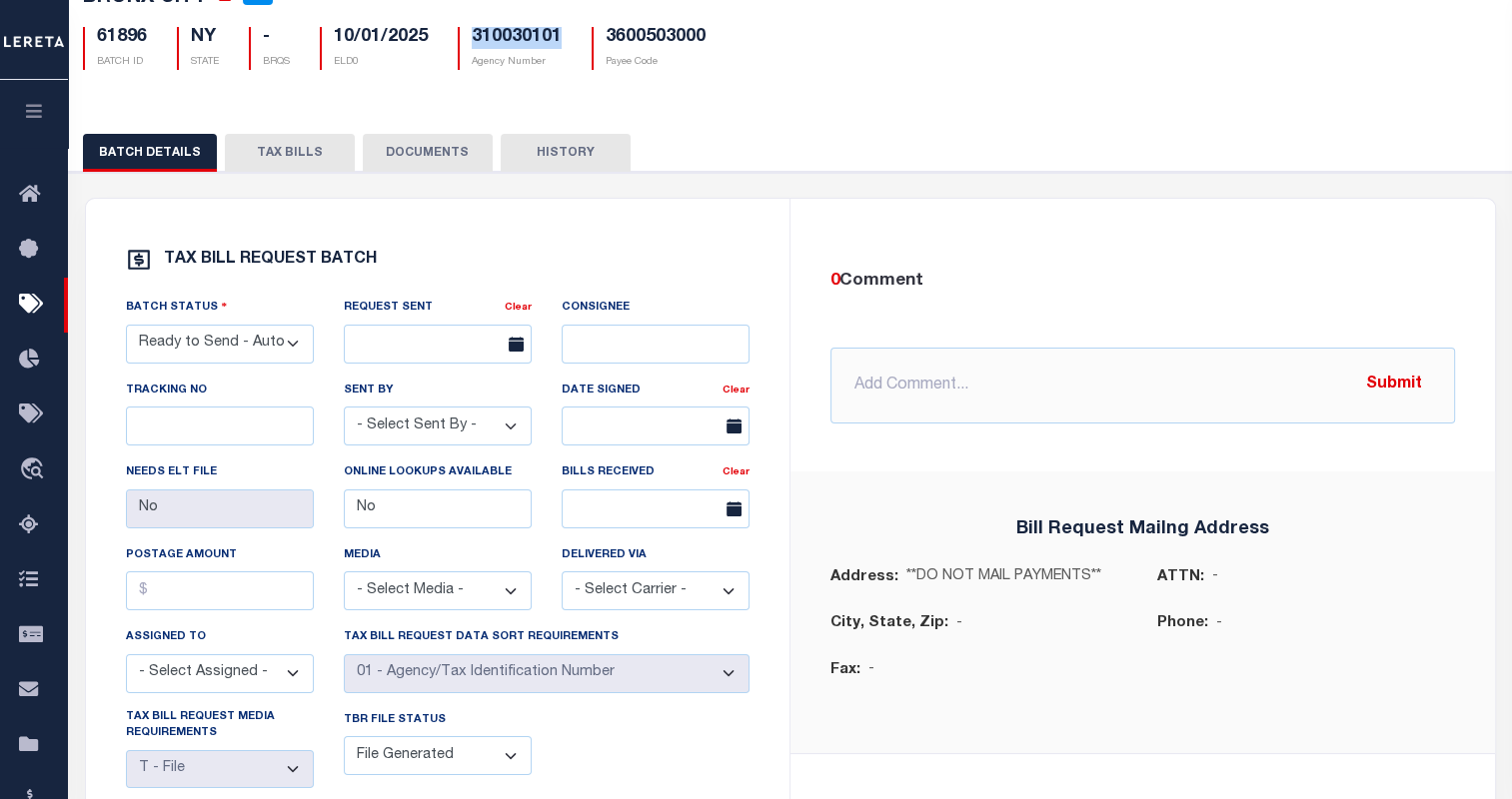 click on "TAX BILLS" at bounding box center (290, 153) 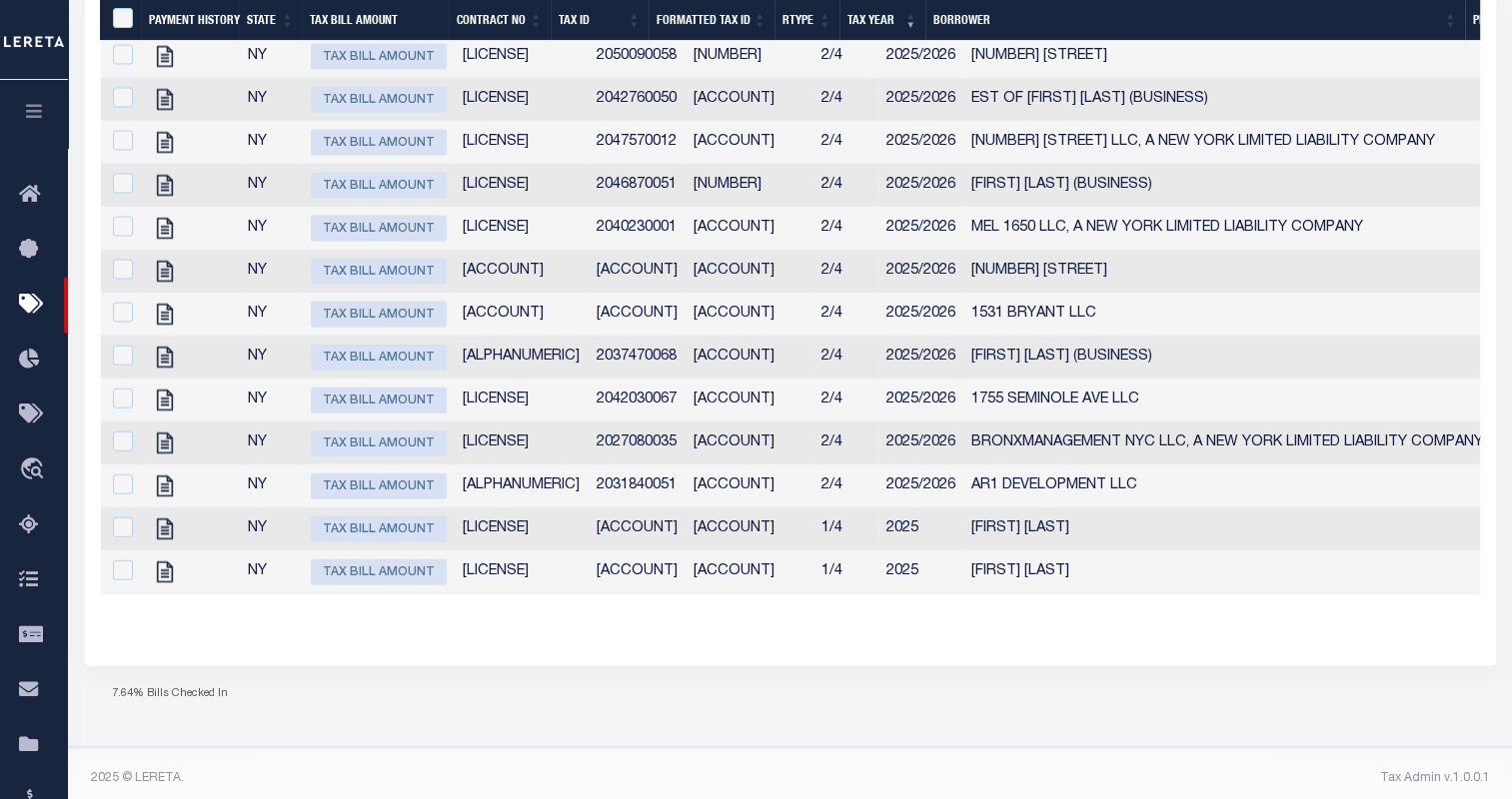 scroll, scrollTop: 4515, scrollLeft: 0, axis: vertical 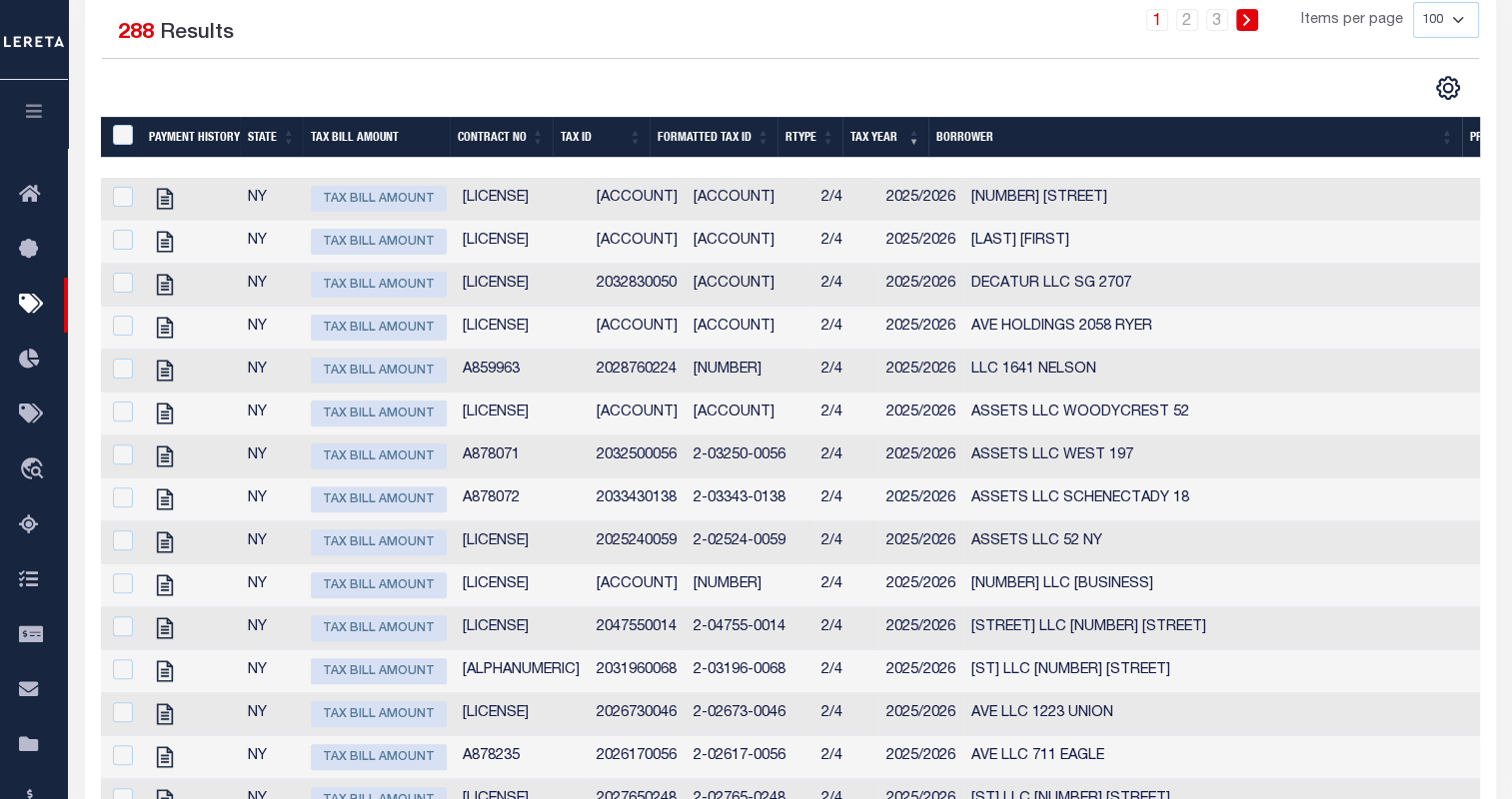 type 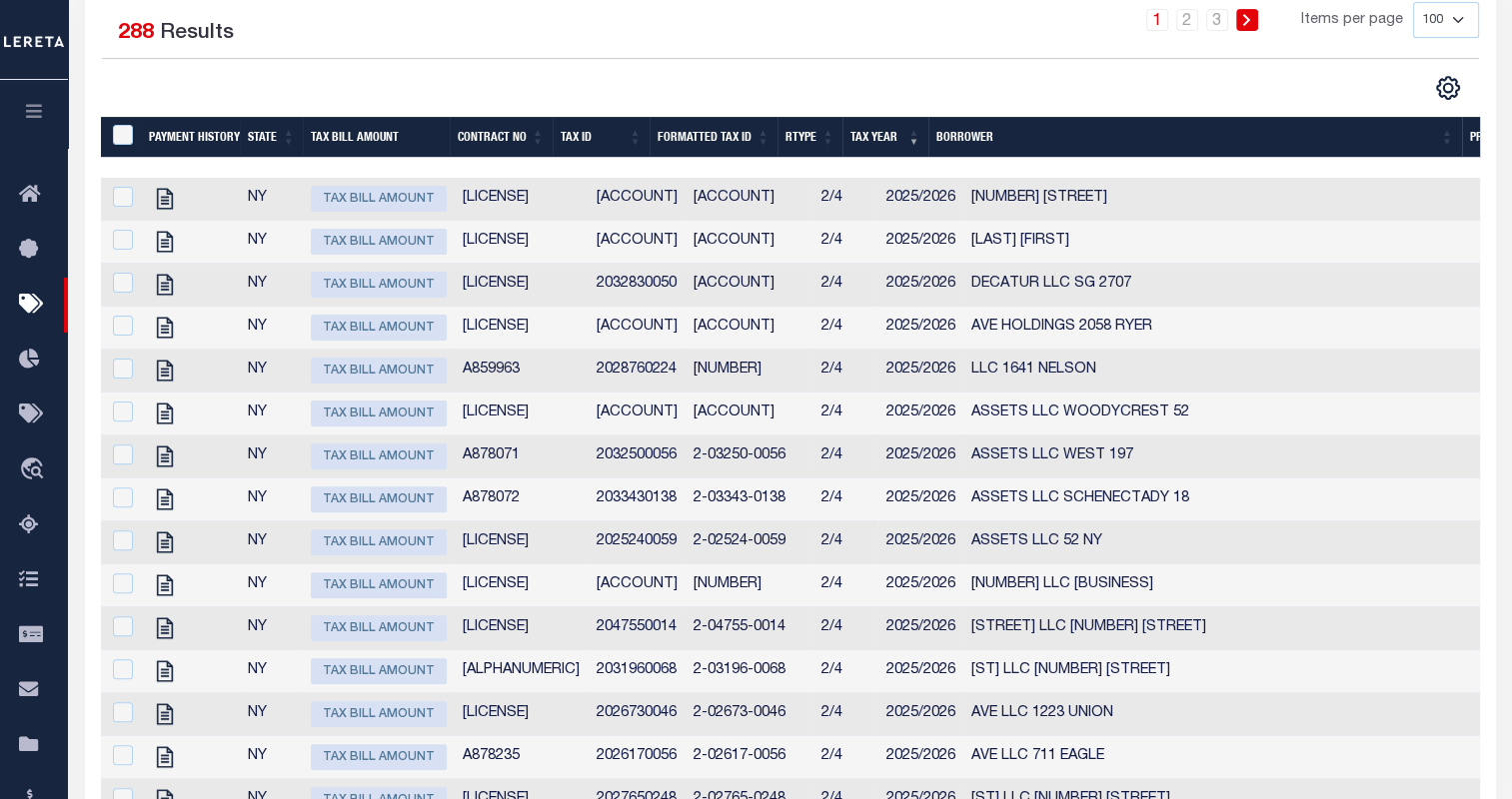 scroll, scrollTop: 0, scrollLeft: 594, axis: horizontal 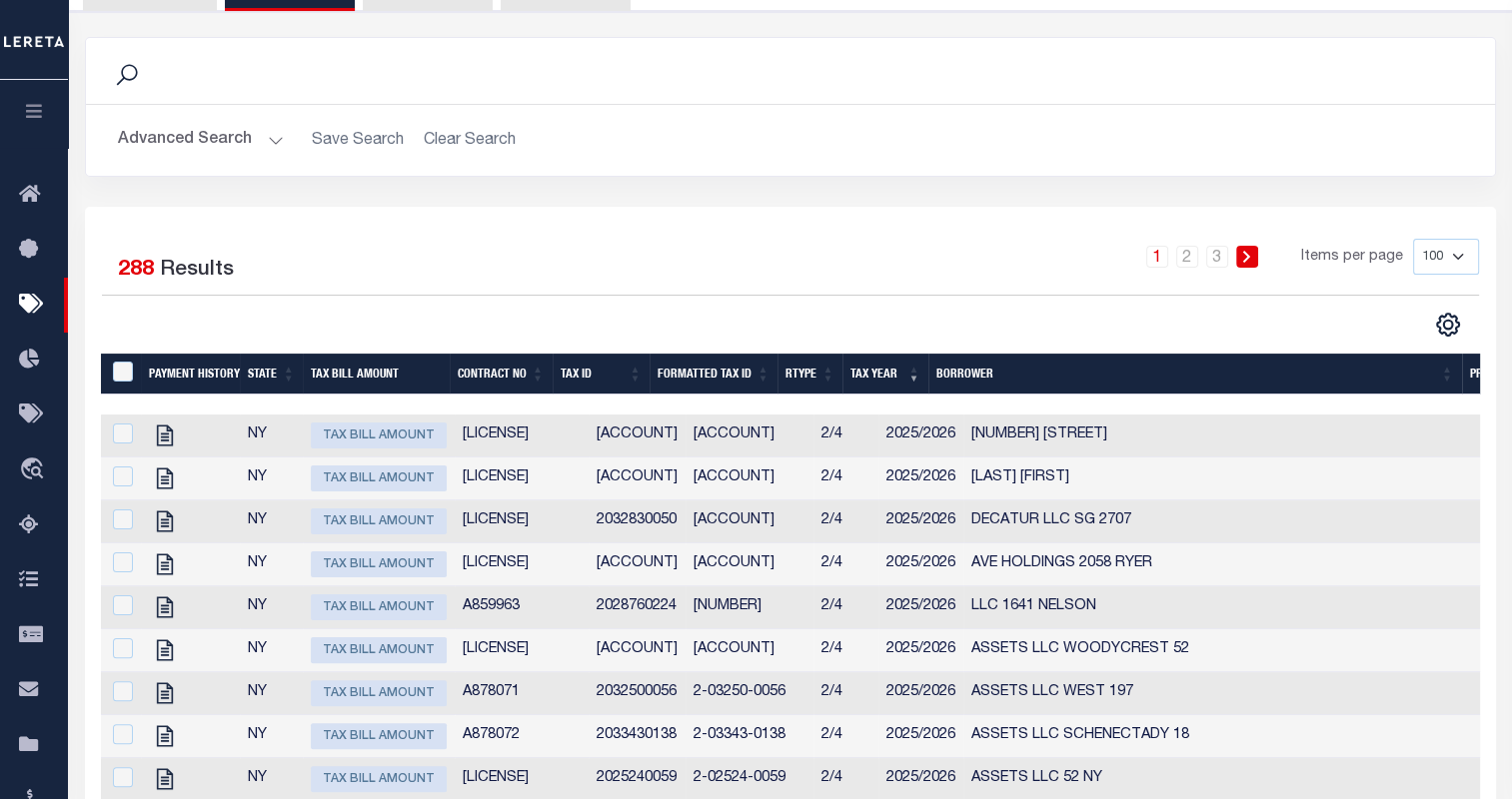 click at bounding box center (34, 111) 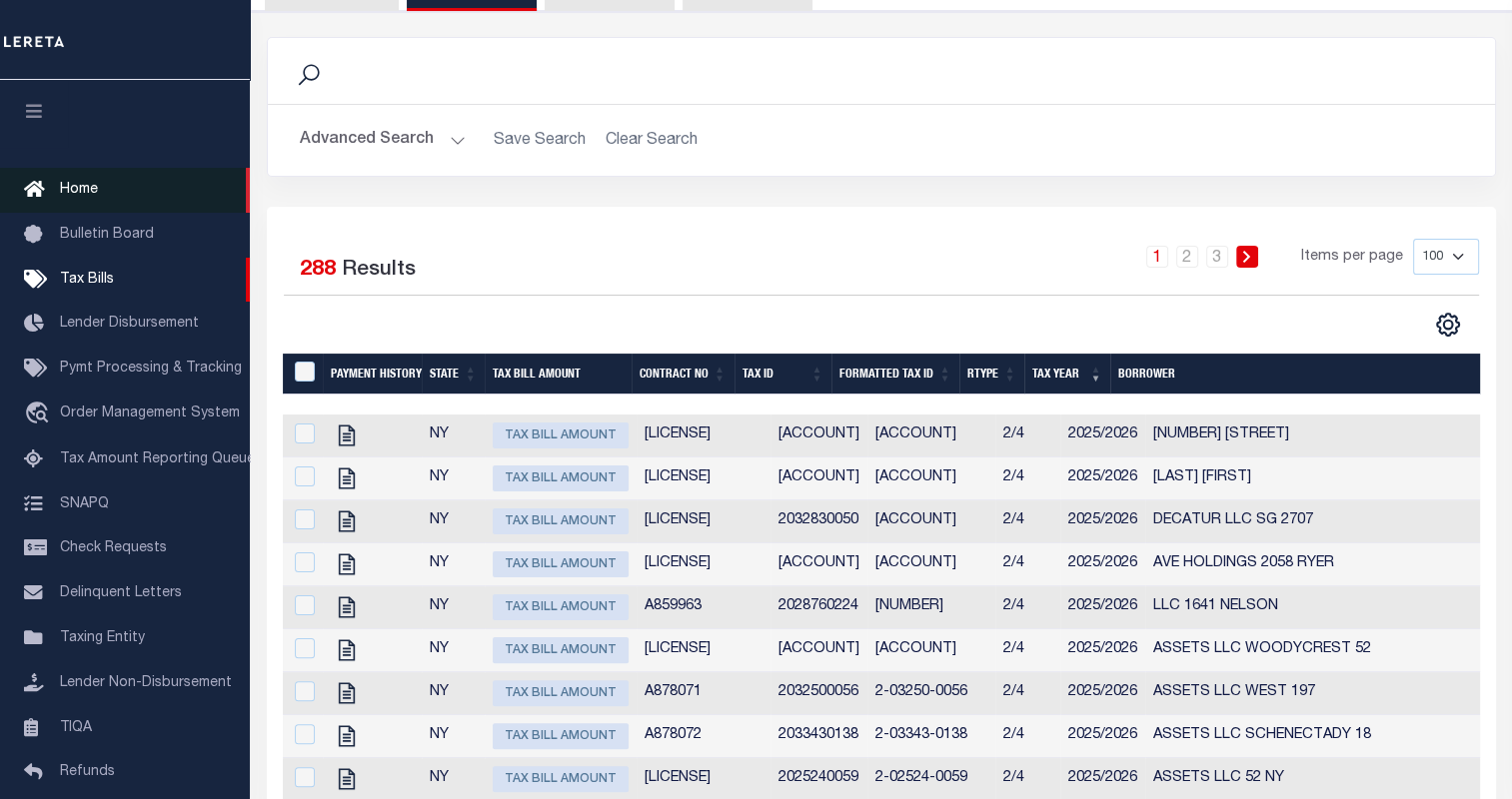 click on "Home" at bounding box center (79, 190) 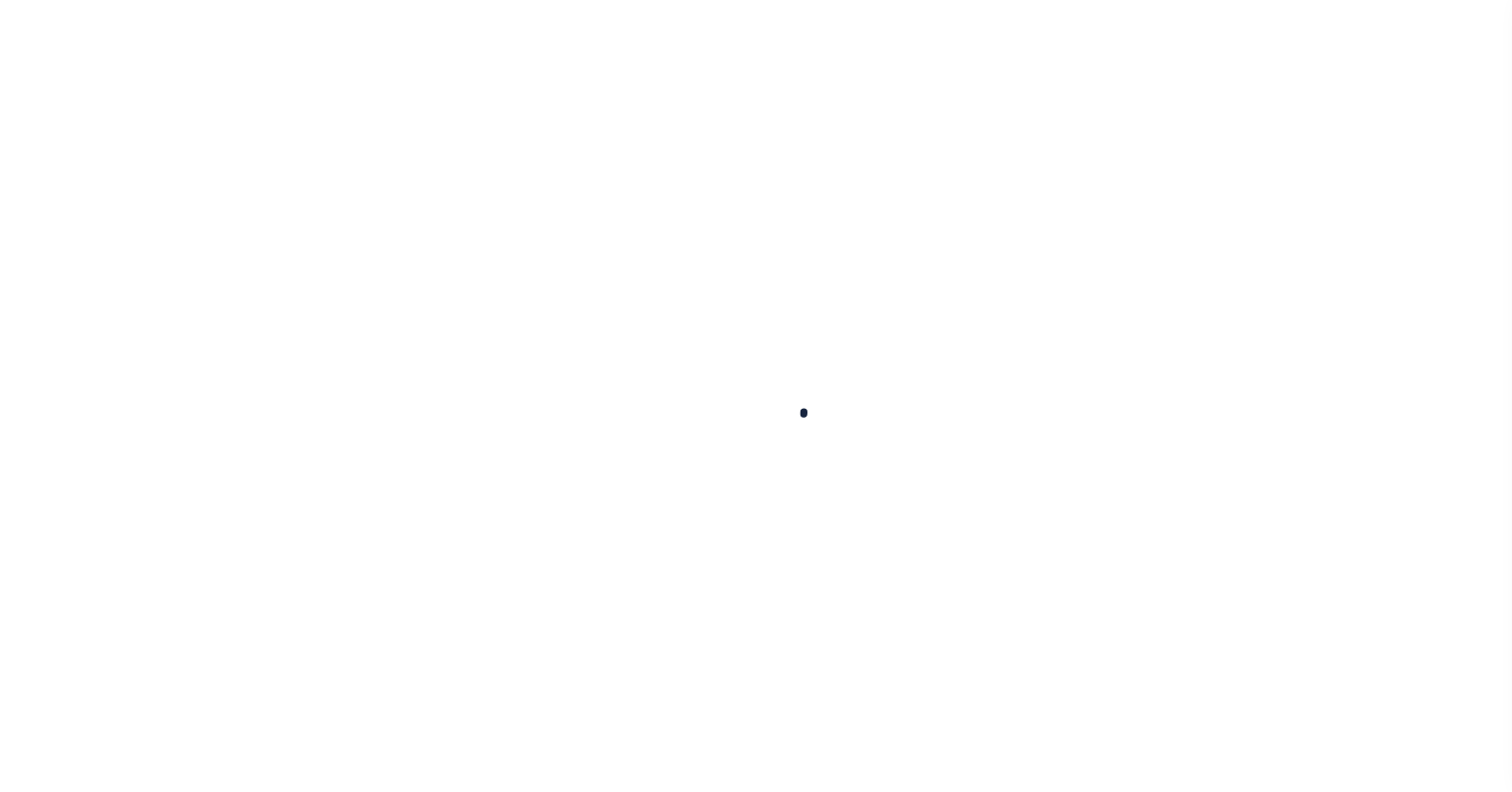 scroll, scrollTop: 0, scrollLeft: 0, axis: both 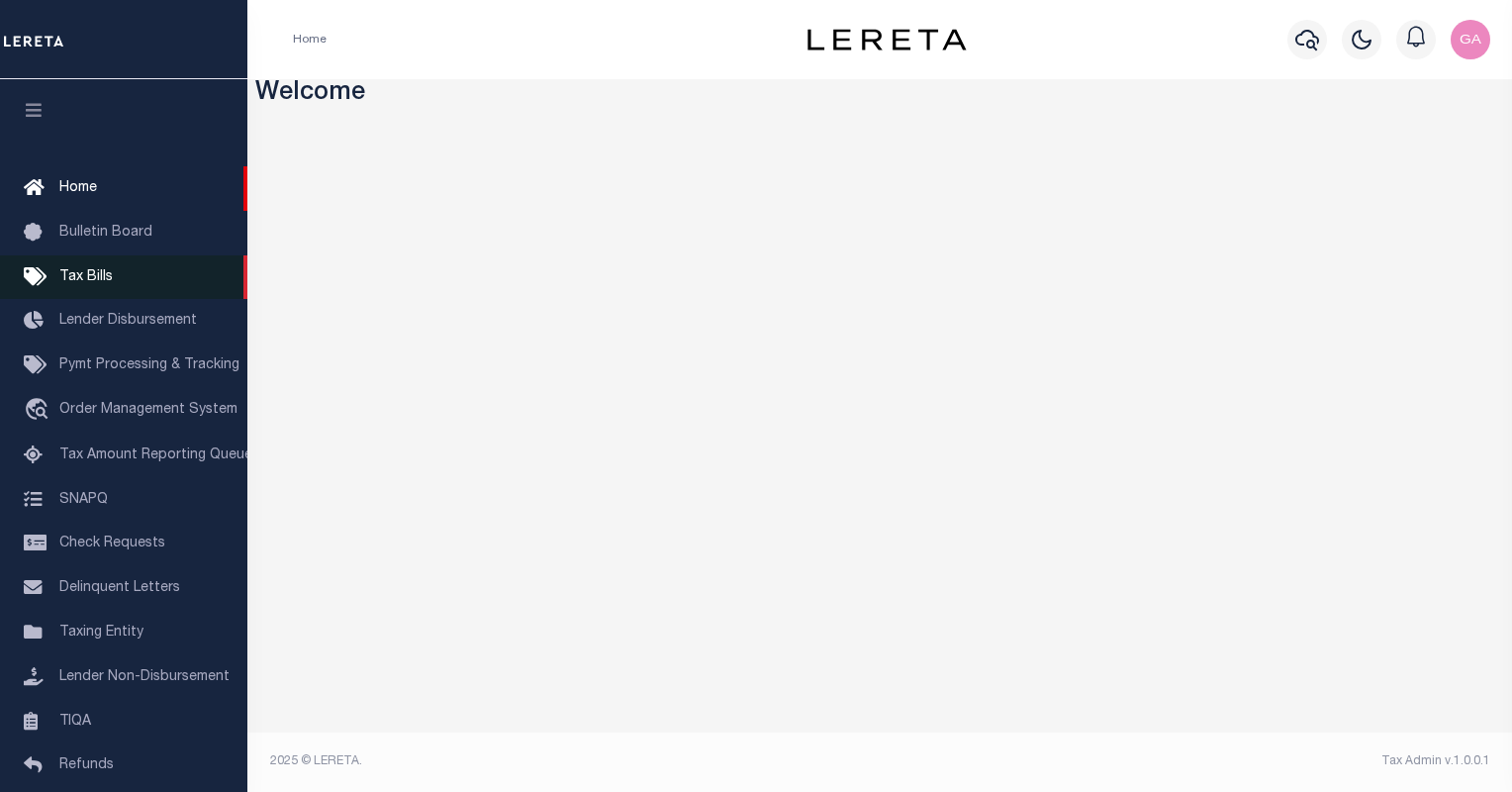 click on "Tax Bills" at bounding box center [86, 277] 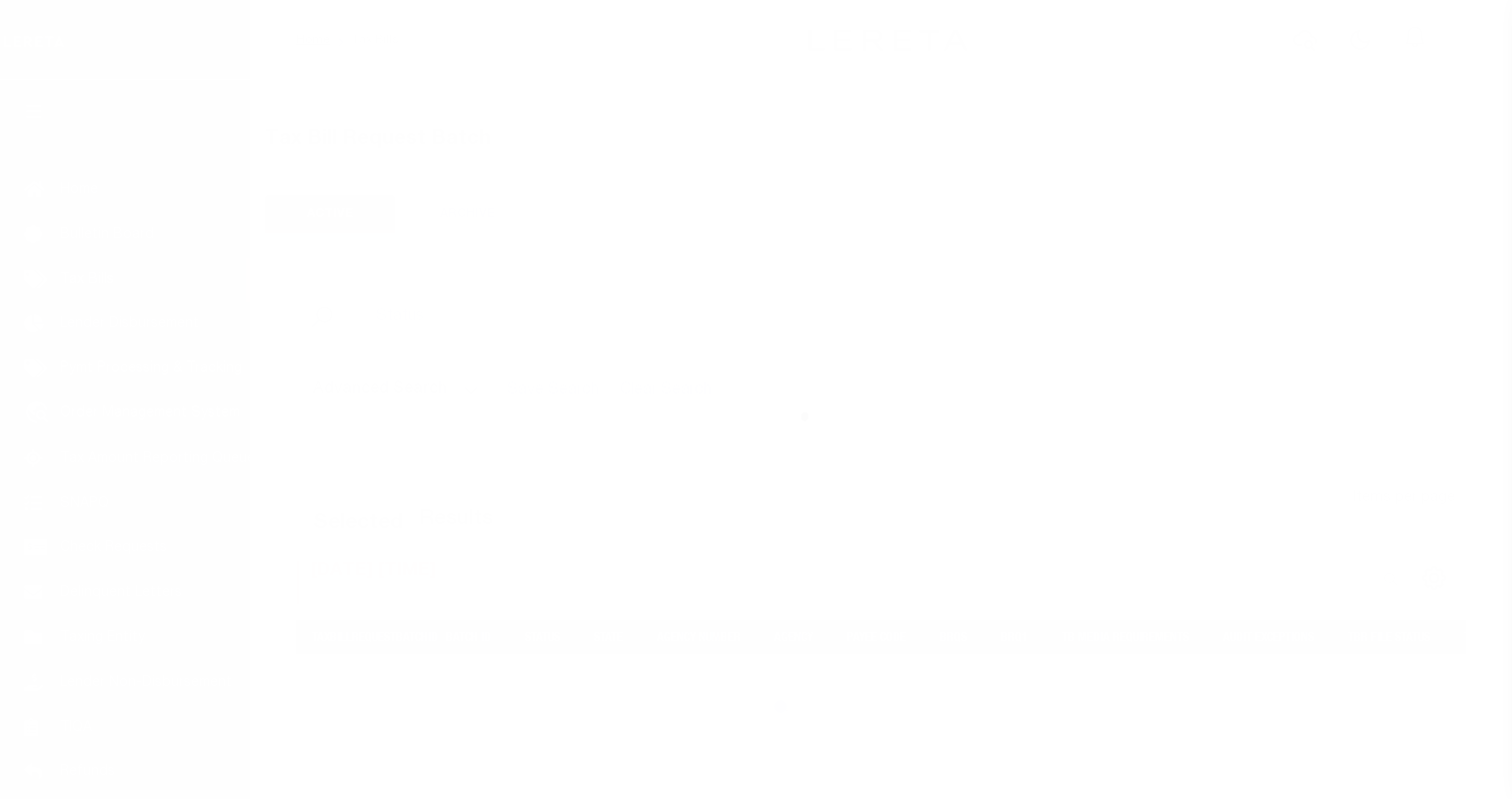 scroll, scrollTop: 0, scrollLeft: 0, axis: both 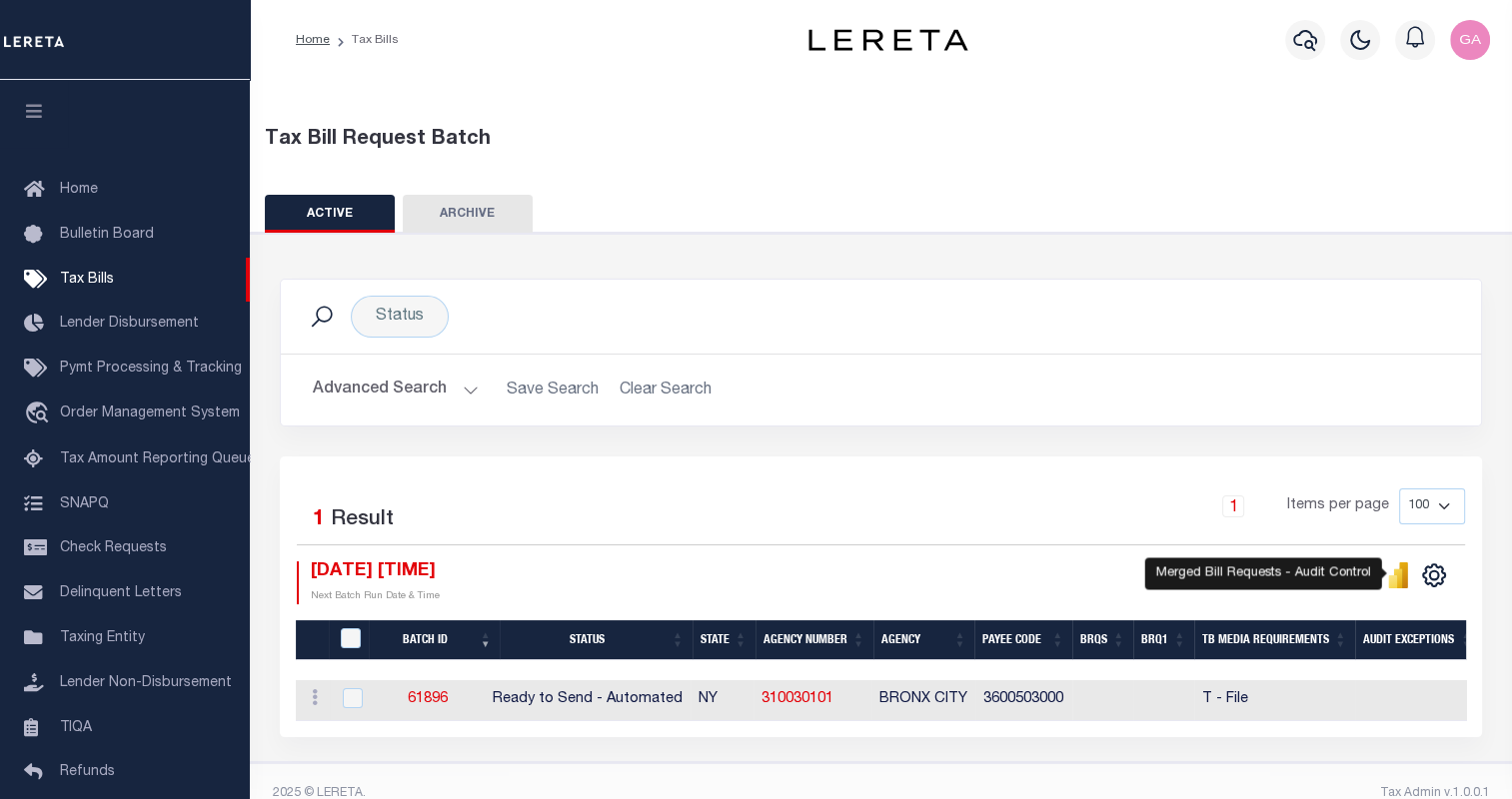 click 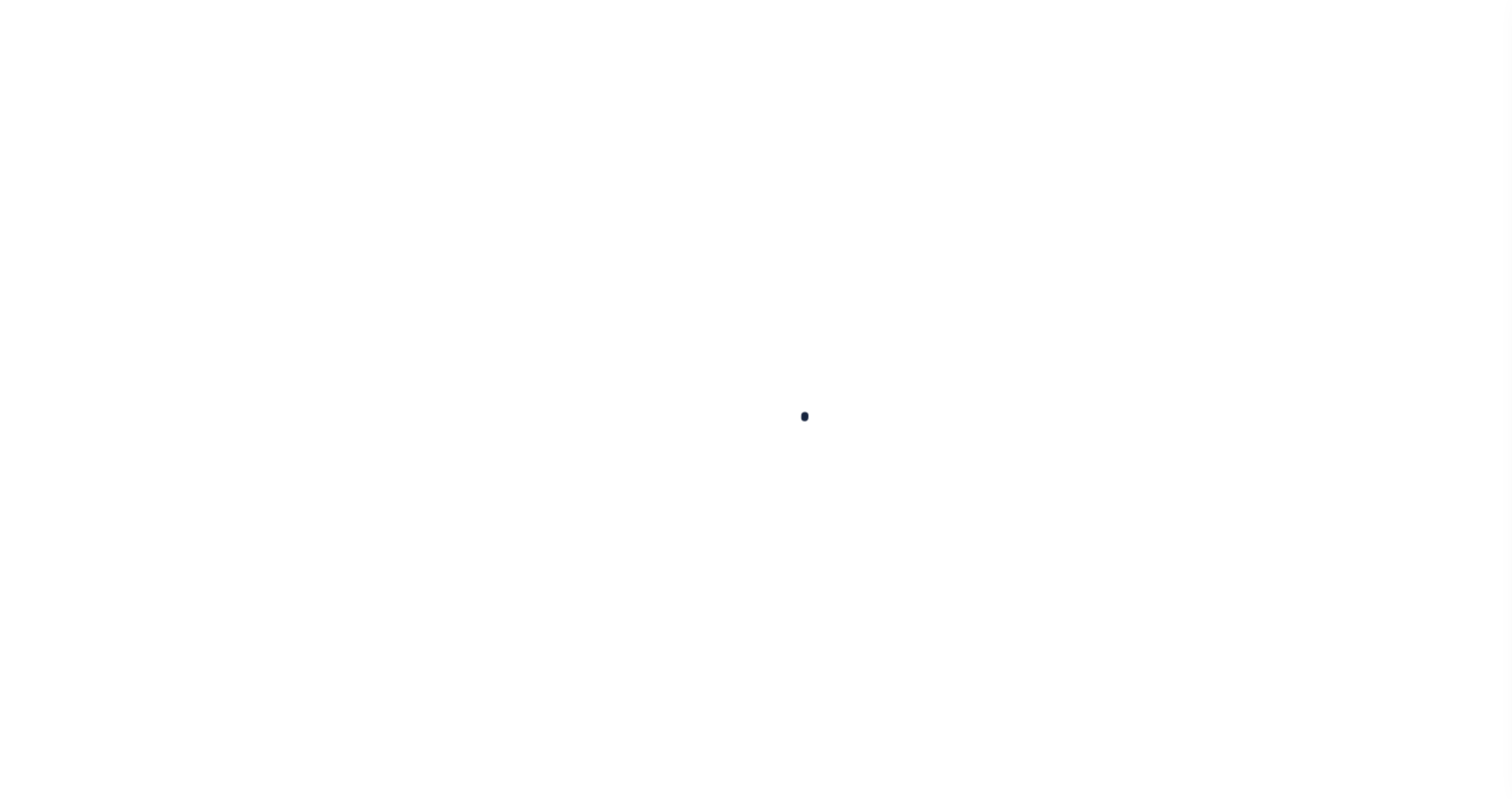 scroll, scrollTop: 0, scrollLeft: 0, axis: both 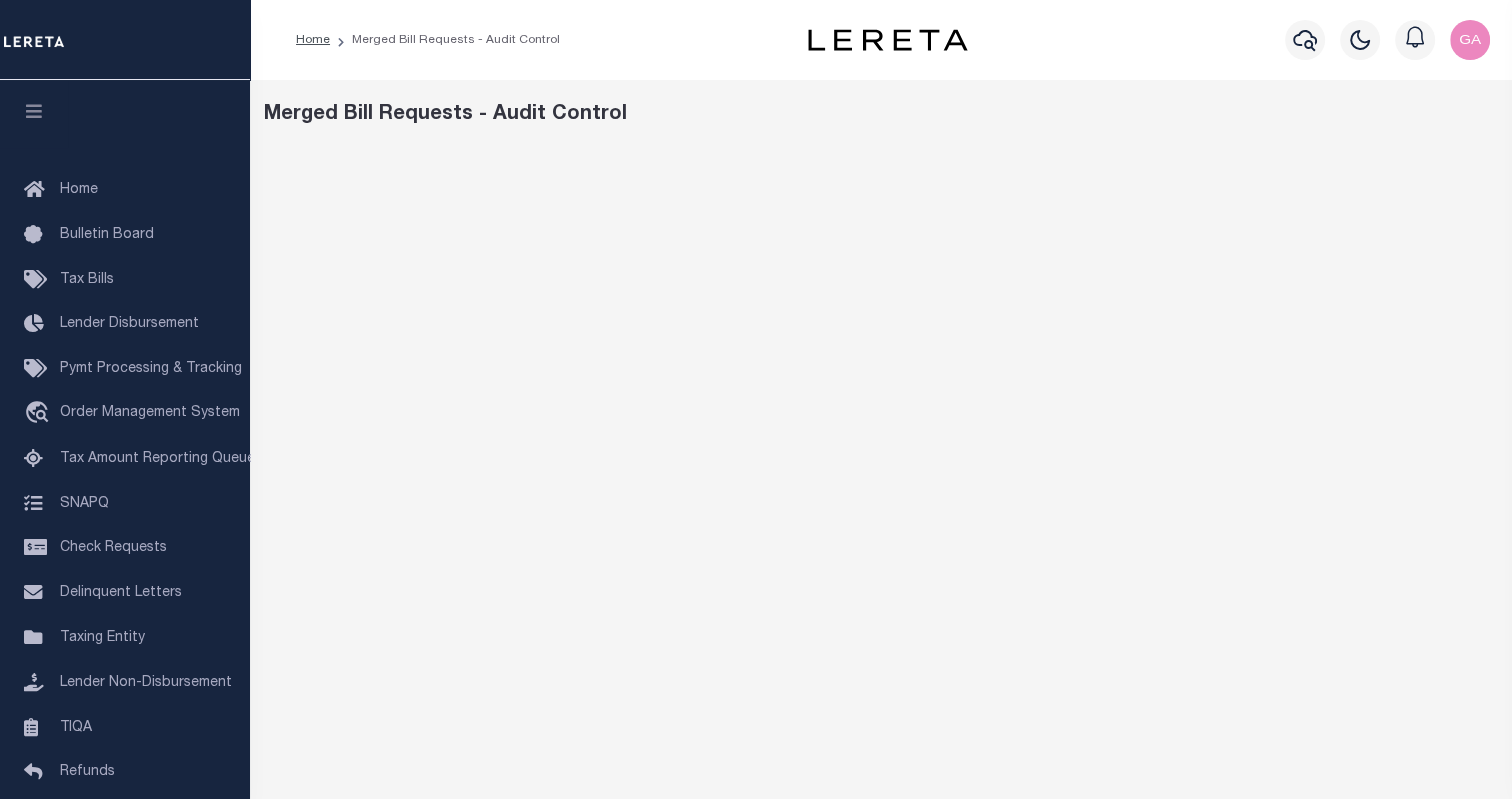 click on "Merged Bill Requests - Audit Control" at bounding box center (881, 115) 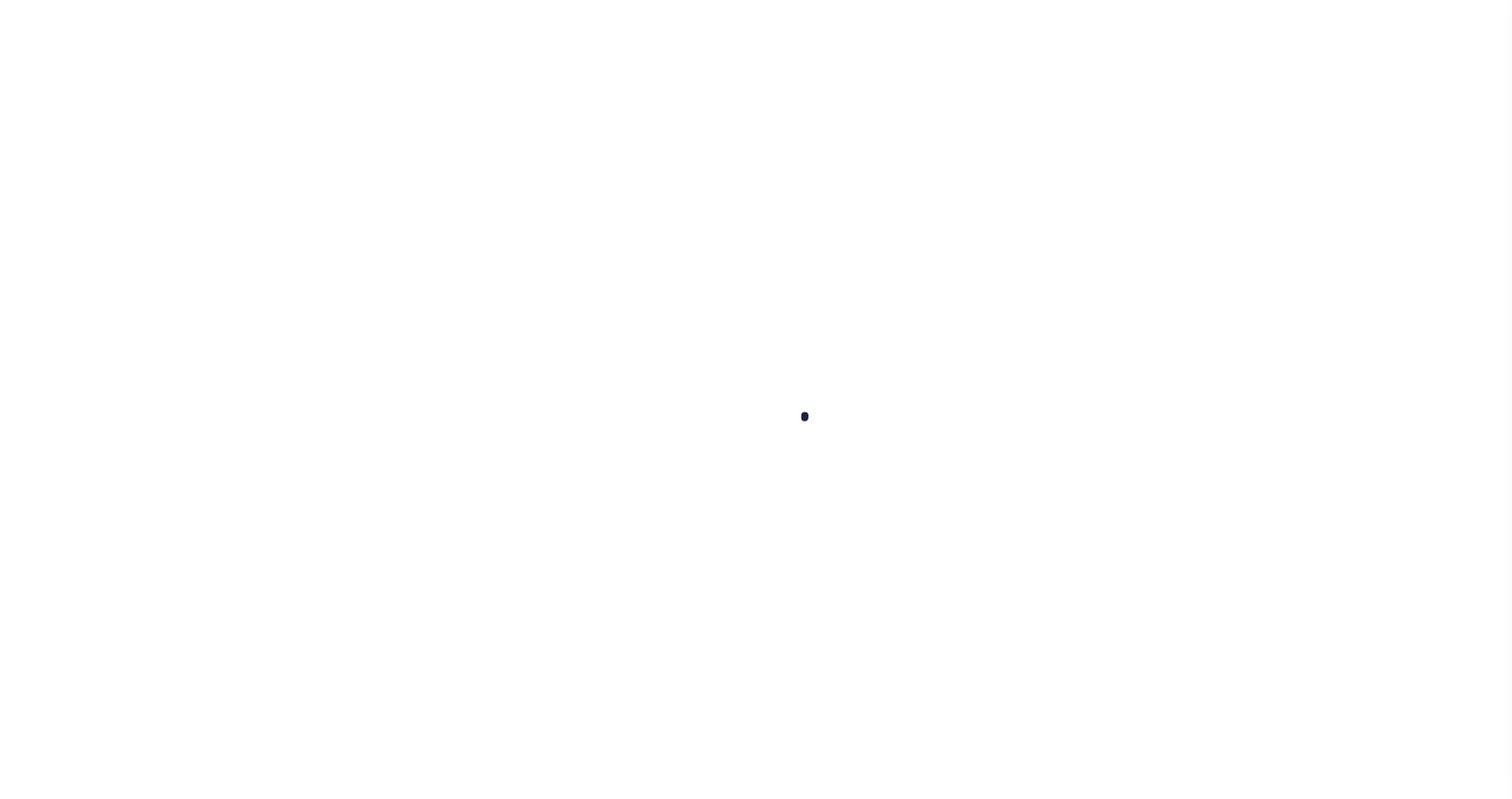 scroll, scrollTop: 0, scrollLeft: 0, axis: both 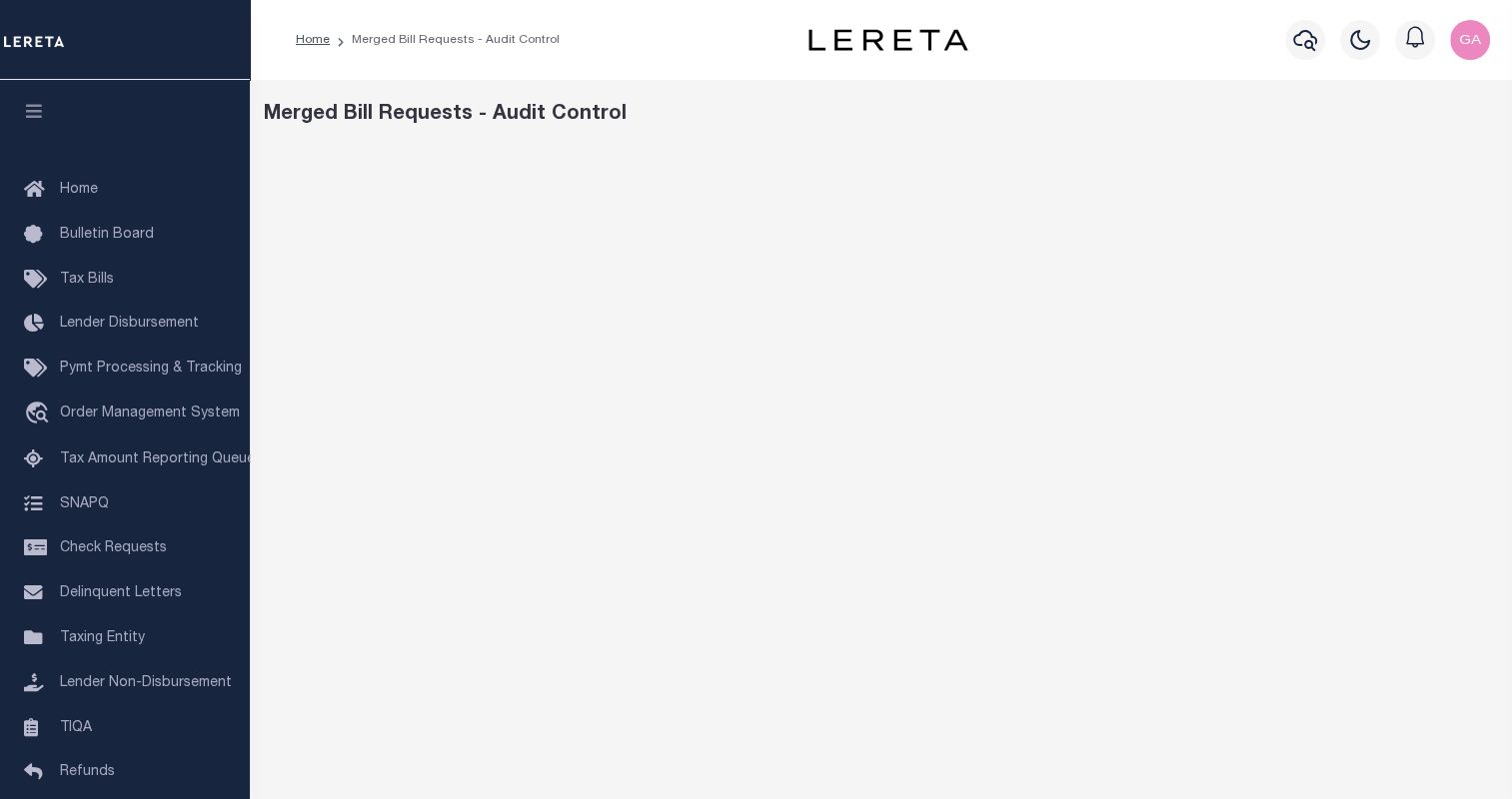 click on "Merged Bill Requests - Audit Control" at bounding box center [881, 115] 